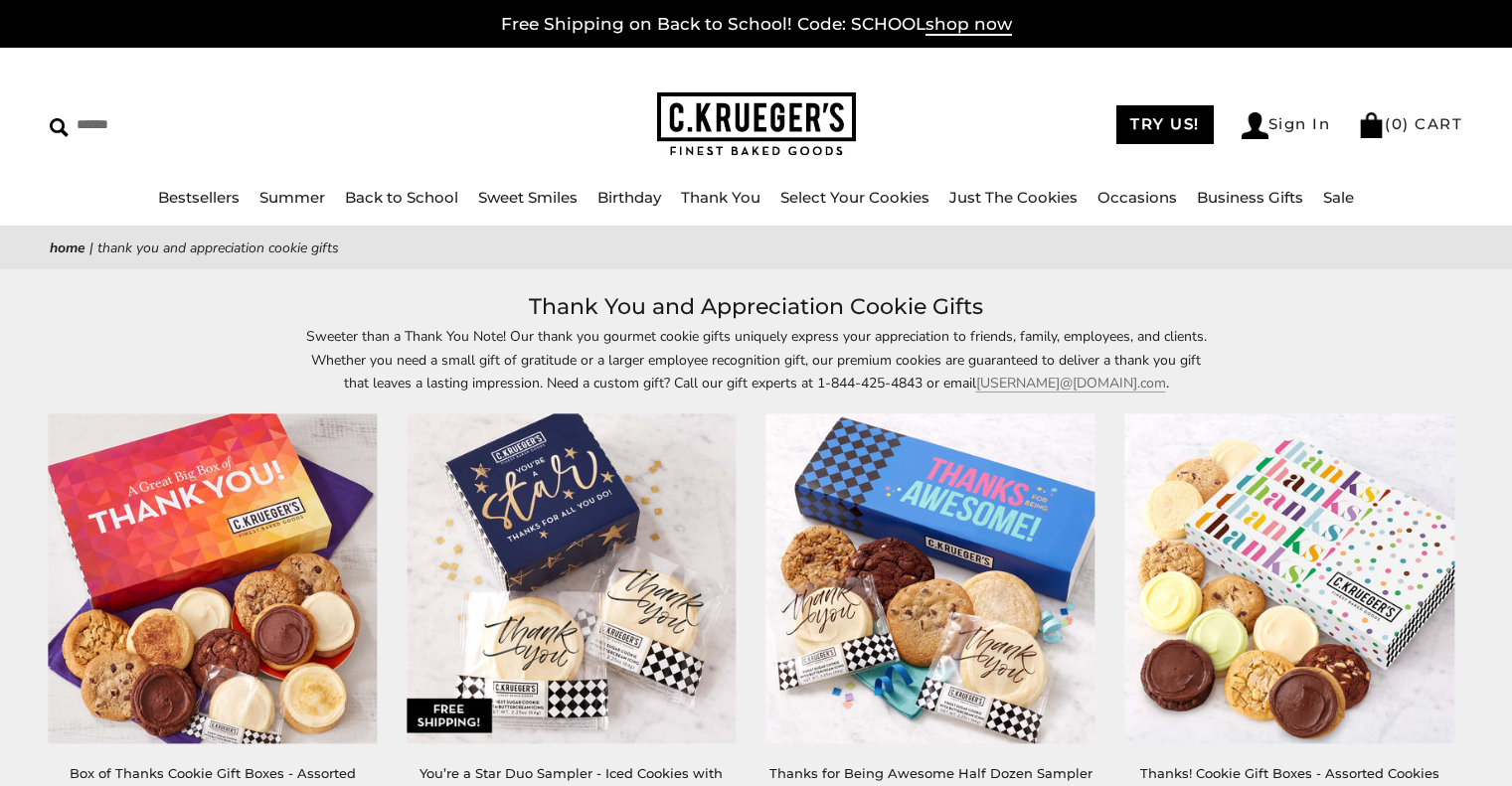 scroll, scrollTop: 0, scrollLeft: 0, axis: both 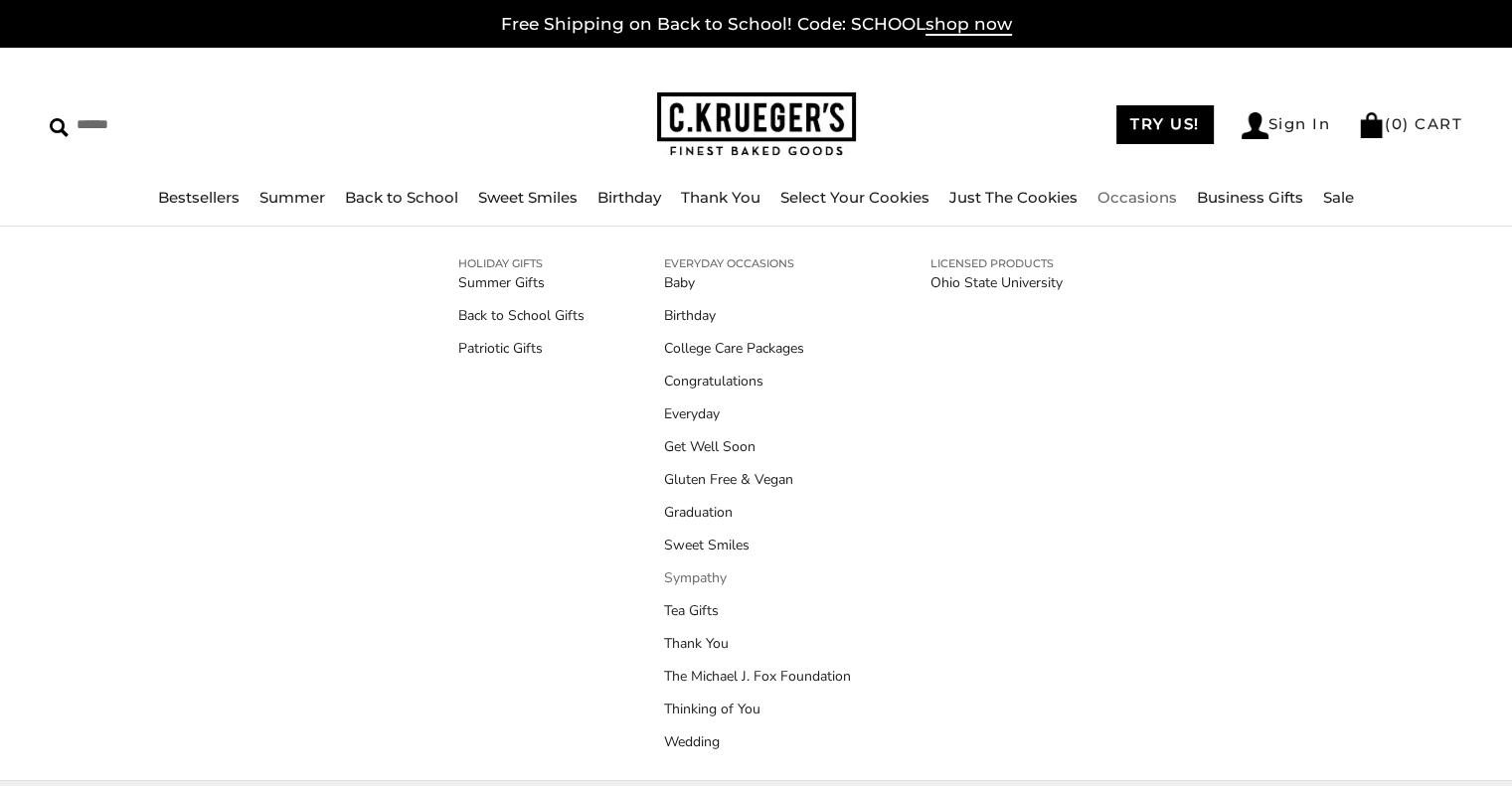 click on "Sympathy" at bounding box center [757, 577] 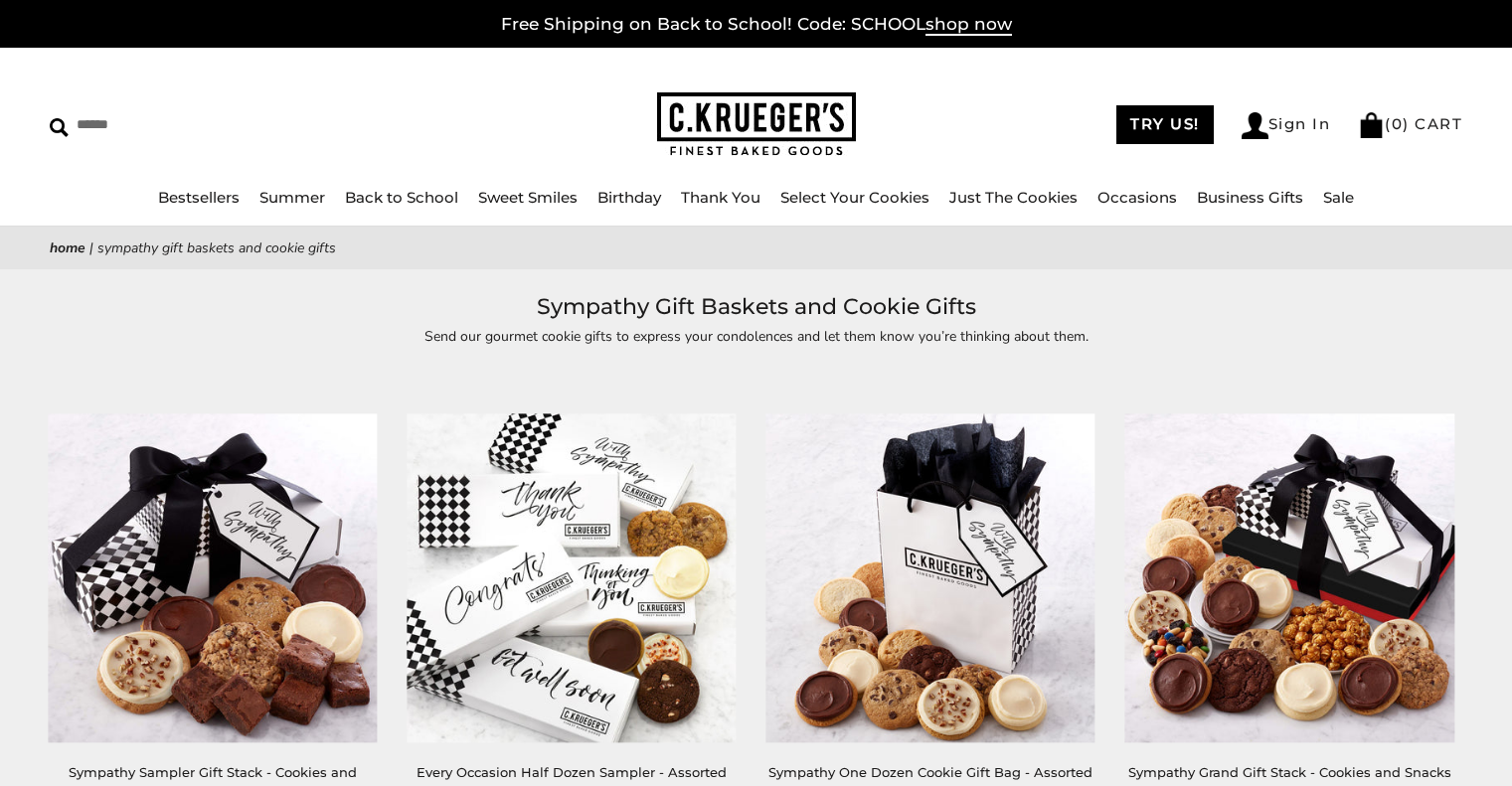 scroll, scrollTop: 0, scrollLeft: 0, axis: both 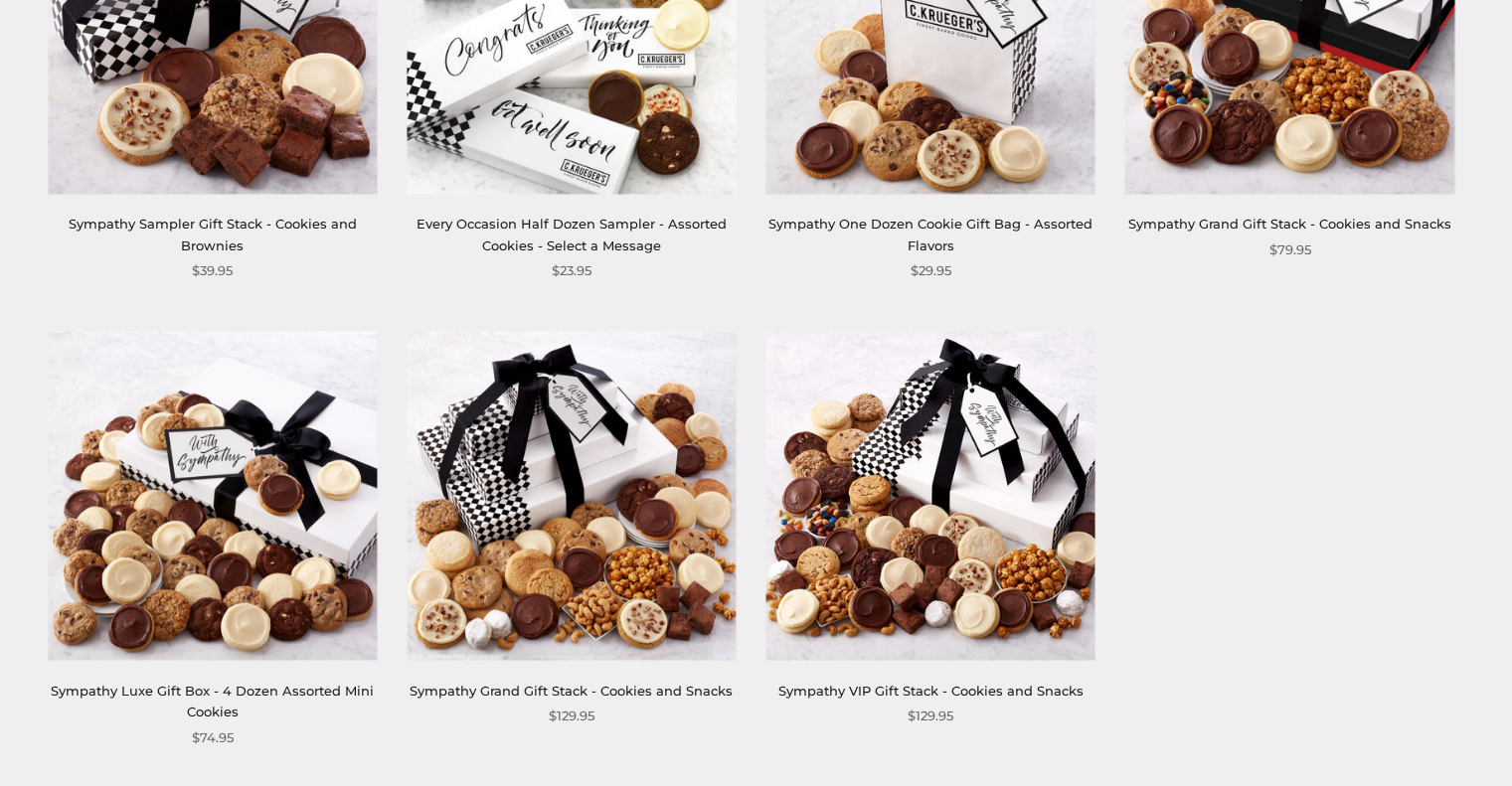 click on "Sympathy One Dozen Cookie Gift Bag - Assorted Flavors" at bounding box center (930, 234) 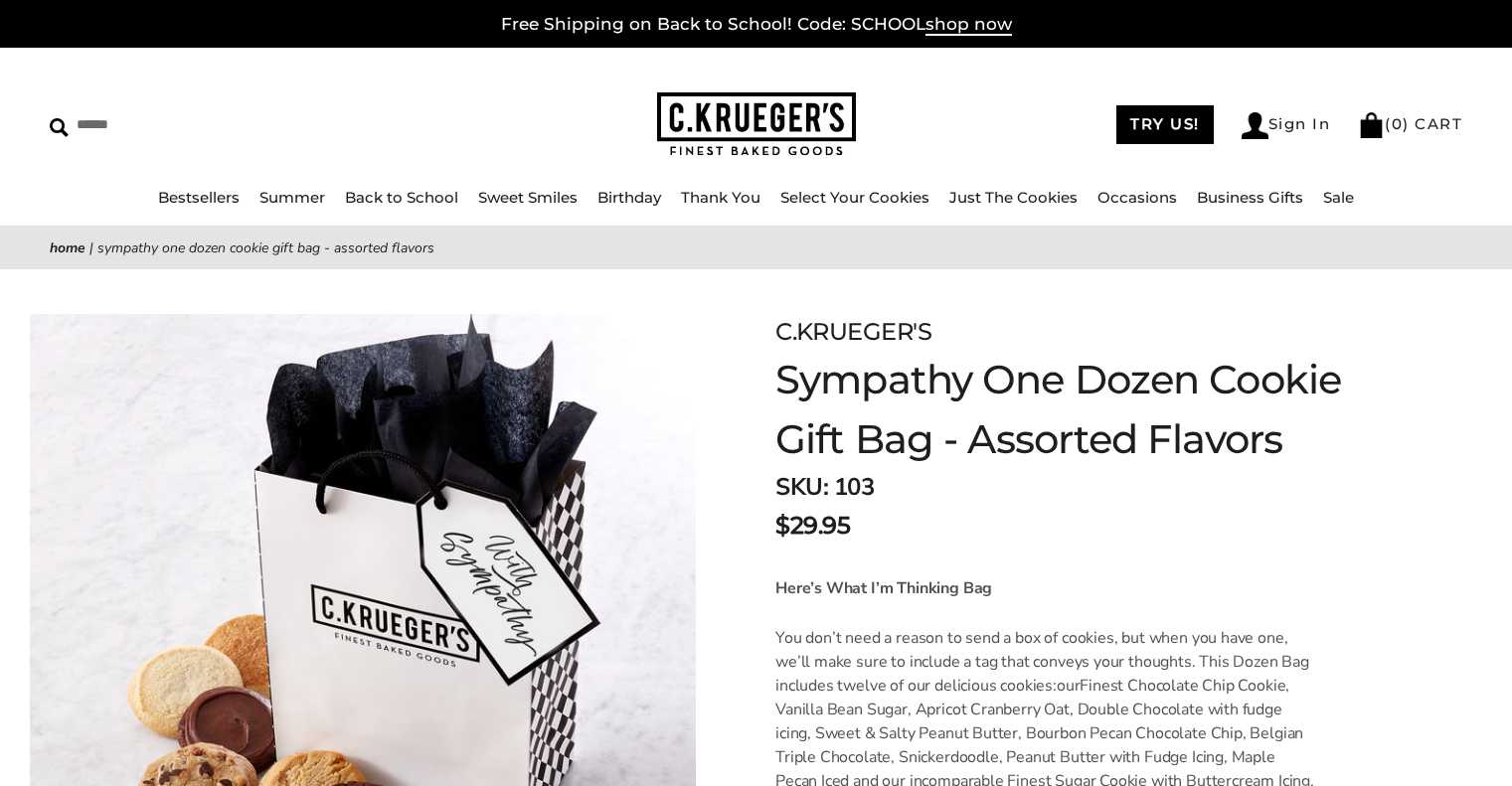 scroll, scrollTop: 0, scrollLeft: 0, axis: both 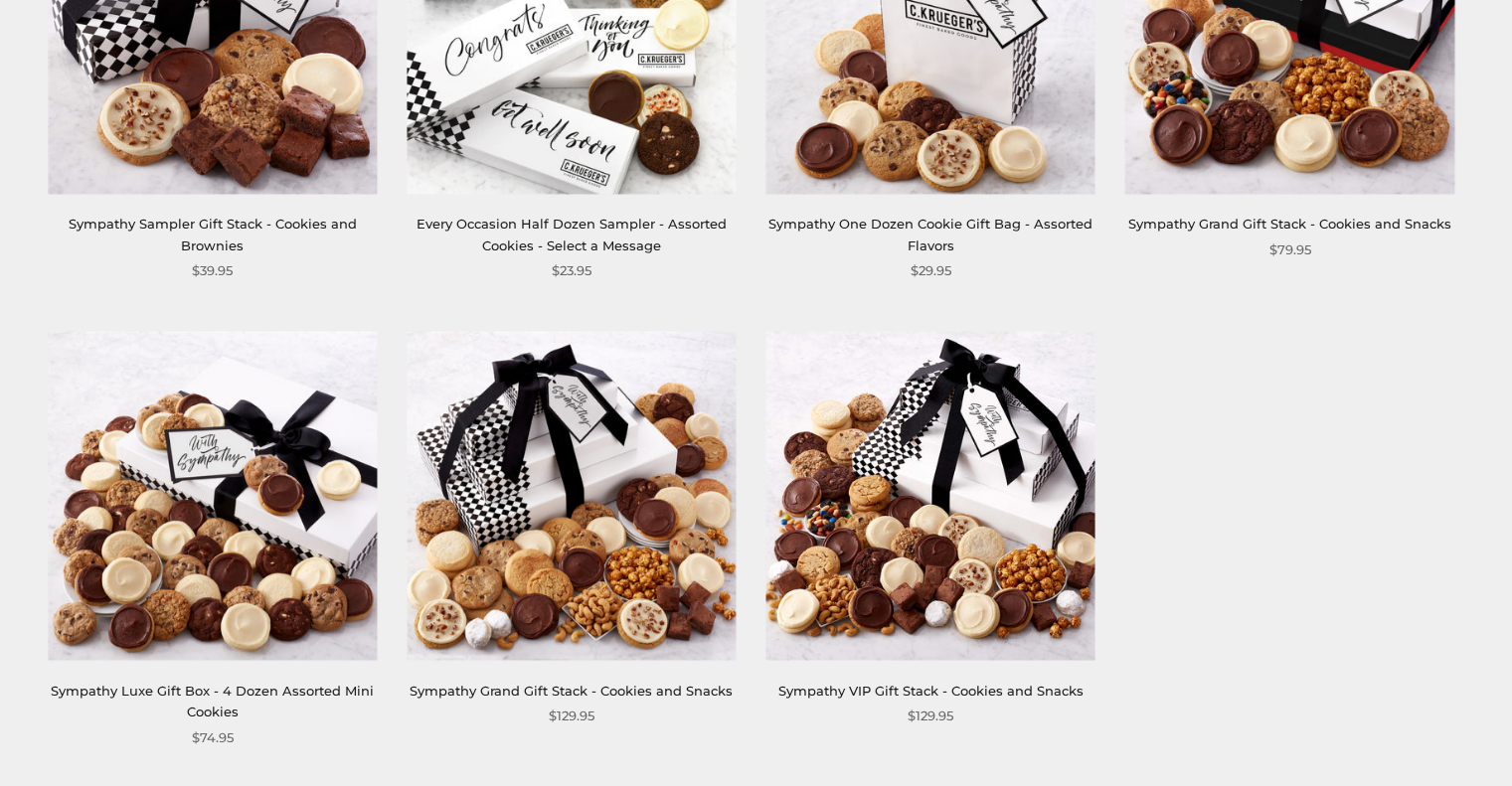 click on "Sympathy Sampler Gift Stack - Cookies and Brownies" at bounding box center (213, 234) 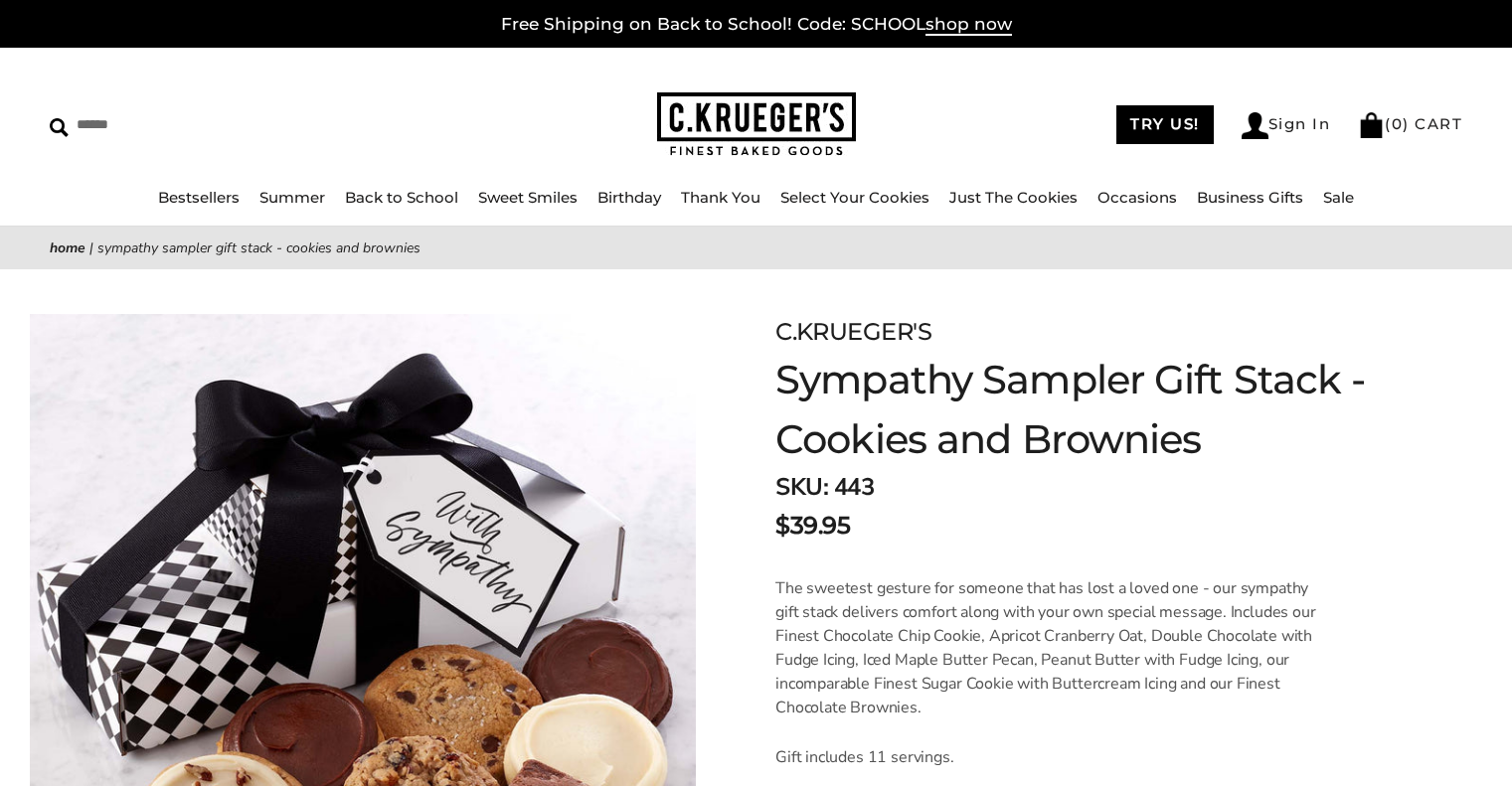 scroll, scrollTop: 0, scrollLeft: 0, axis: both 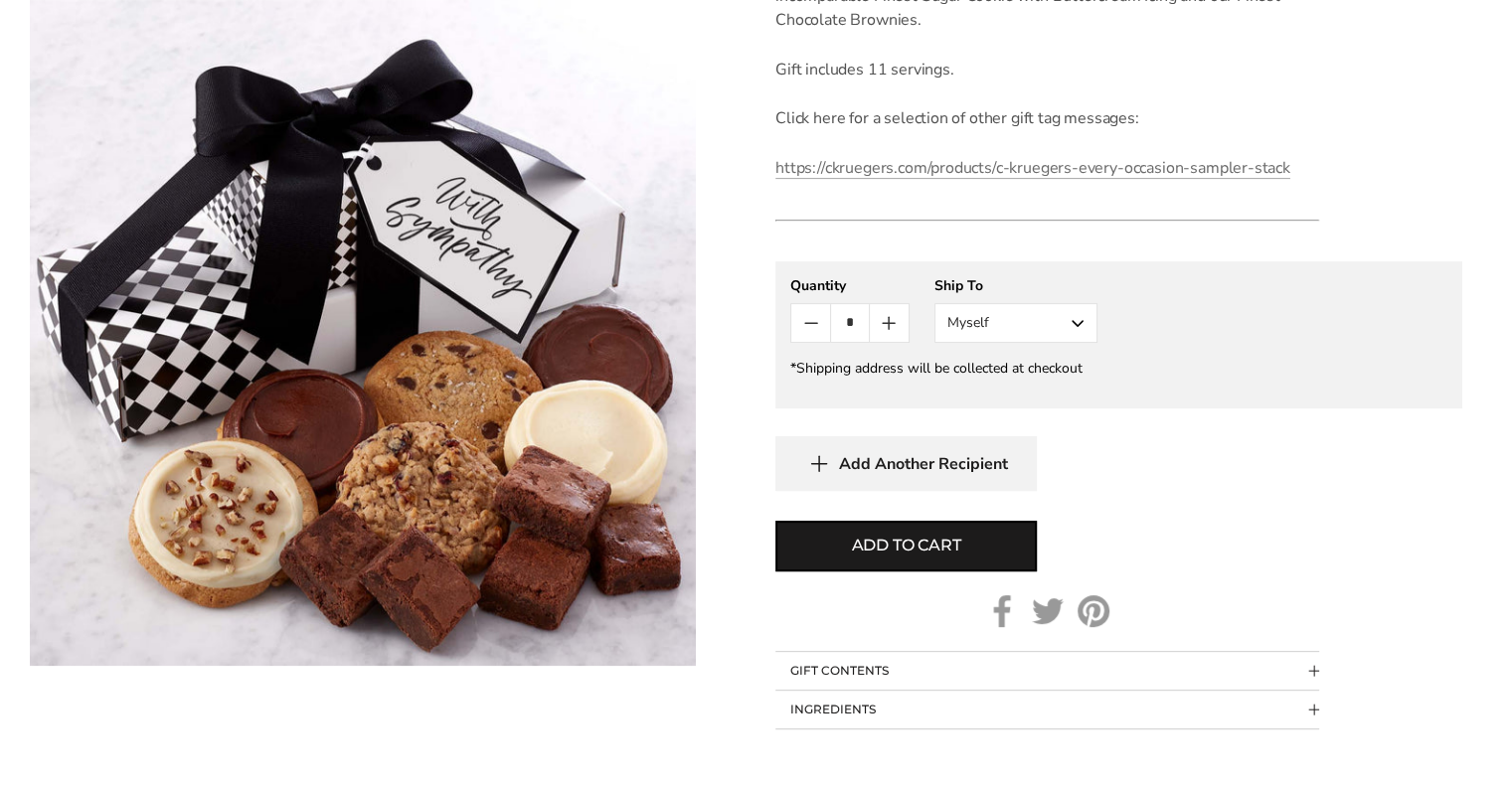 click on "Myself" at bounding box center (1016, 323) 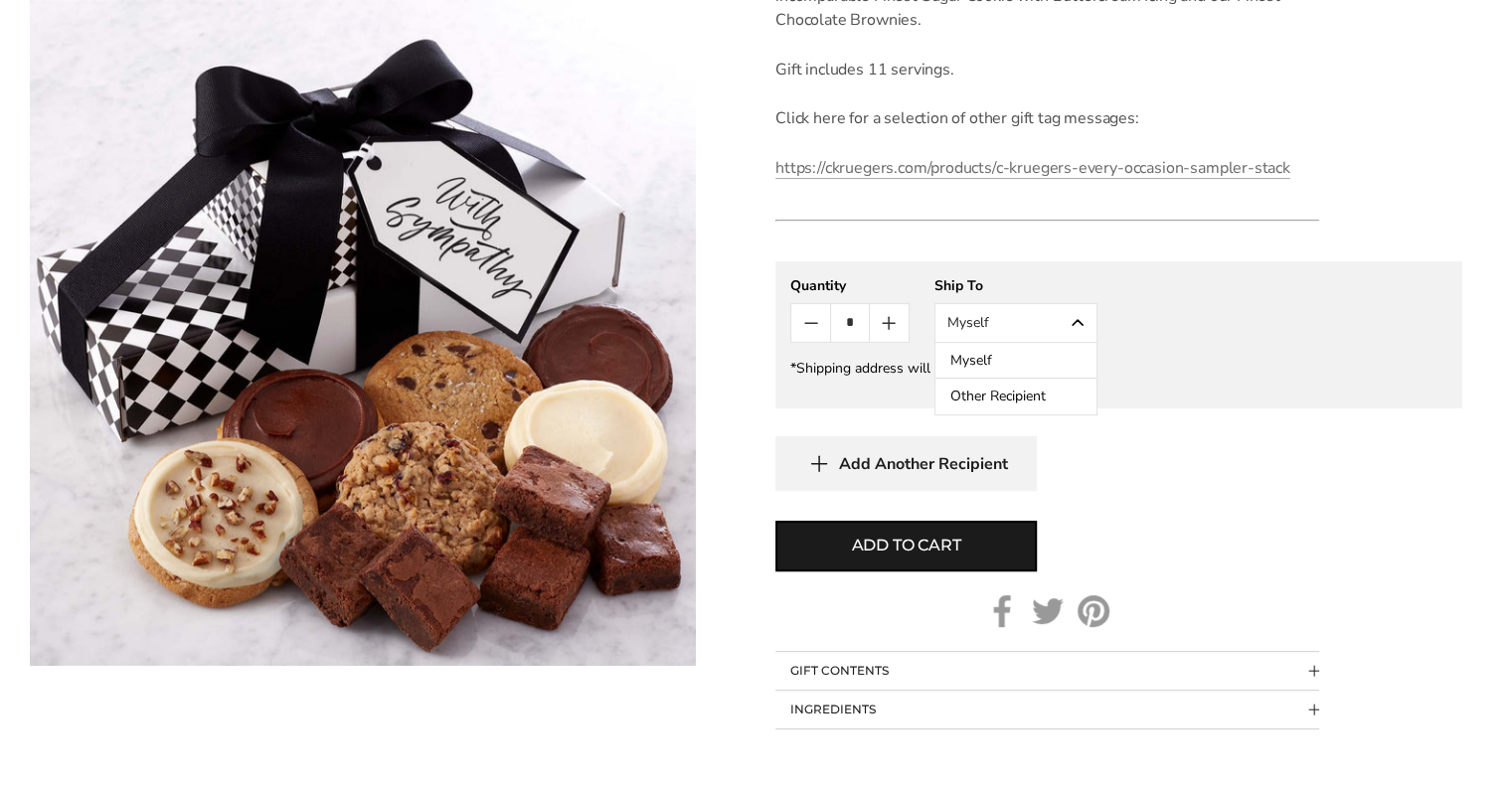click on "Other Recipient" at bounding box center (1016, 396) 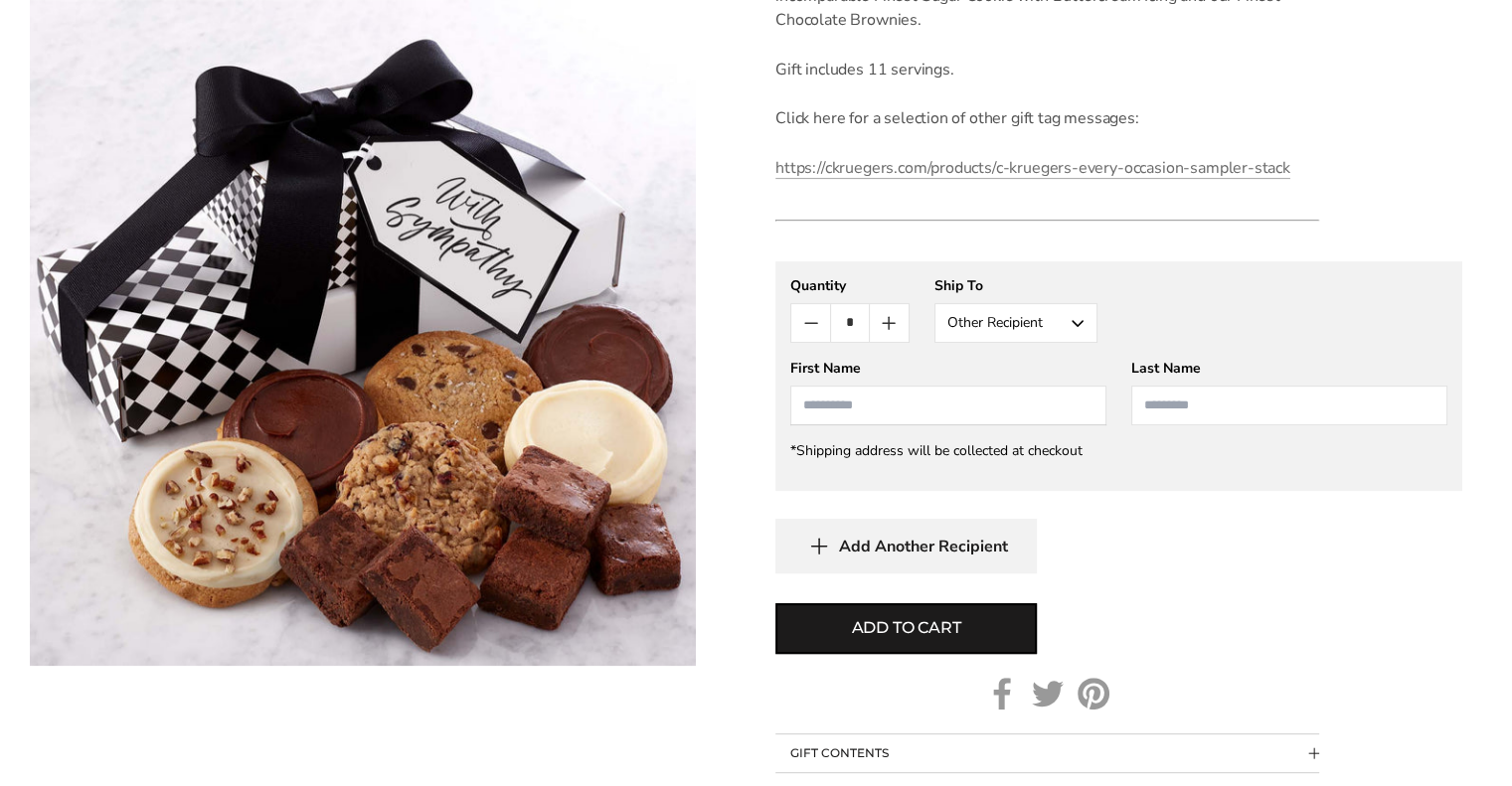 click at bounding box center (948, 405) 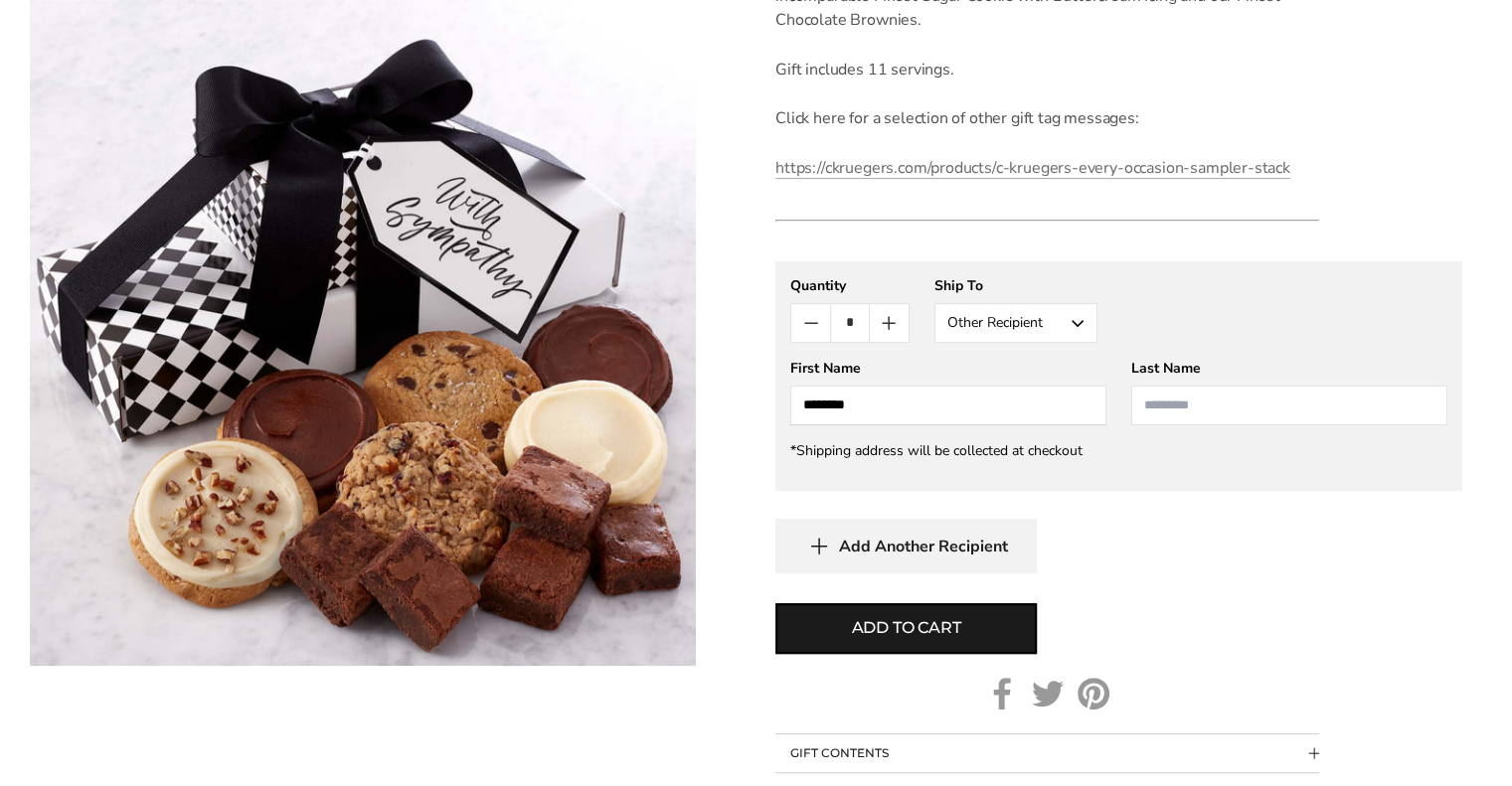 type on "********" 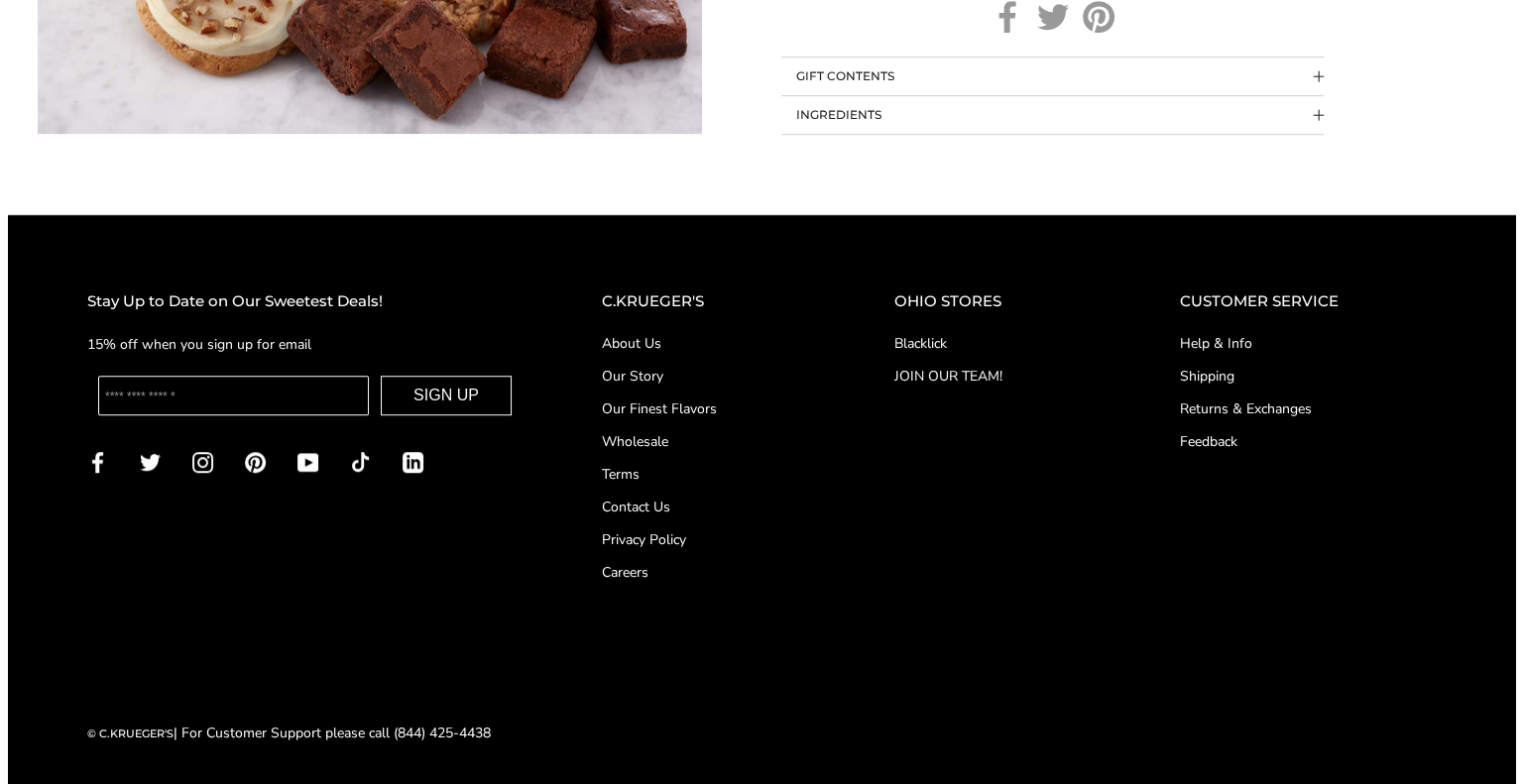 scroll, scrollTop: 675, scrollLeft: 0, axis: vertical 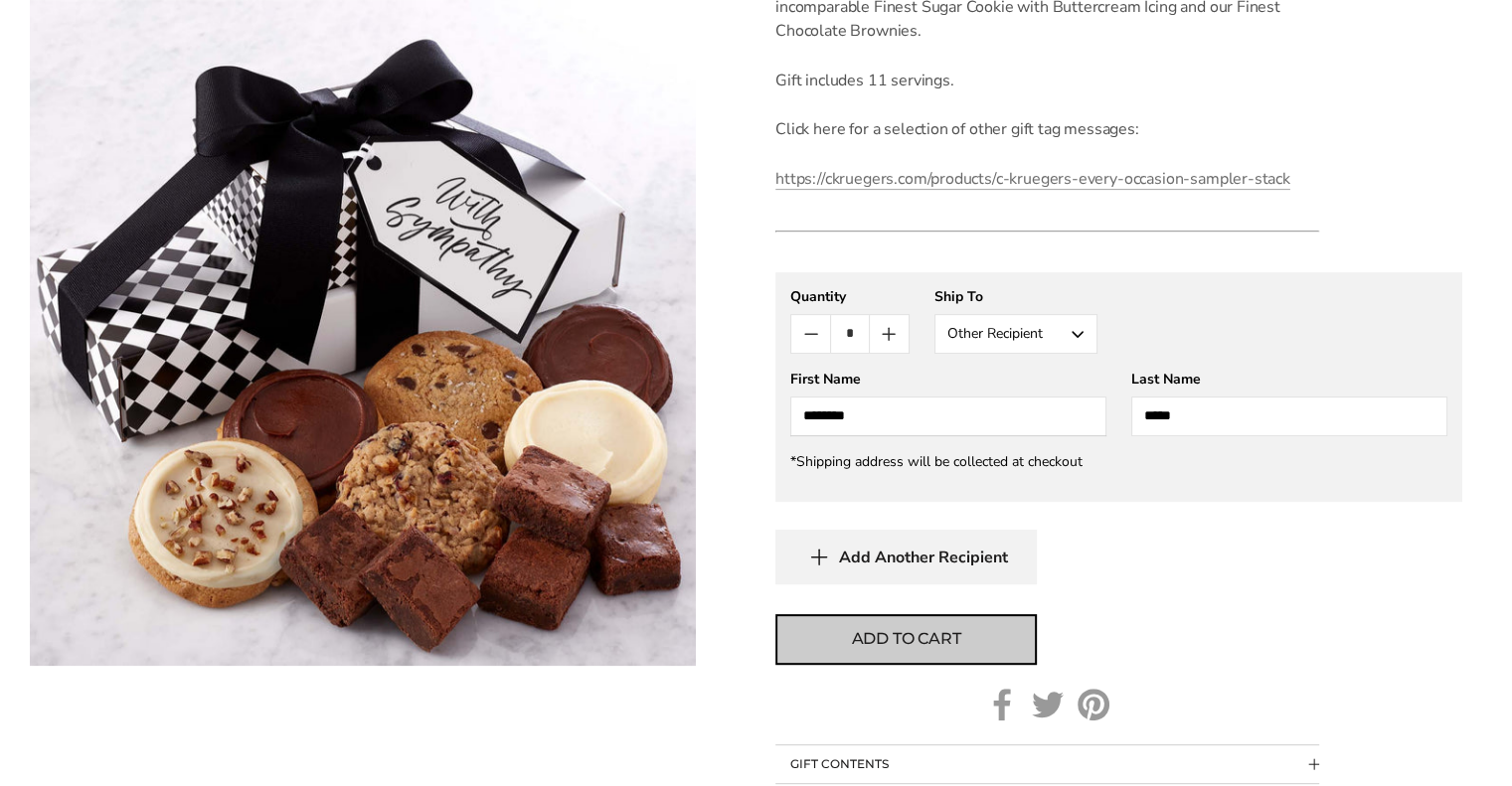 type on "*****" 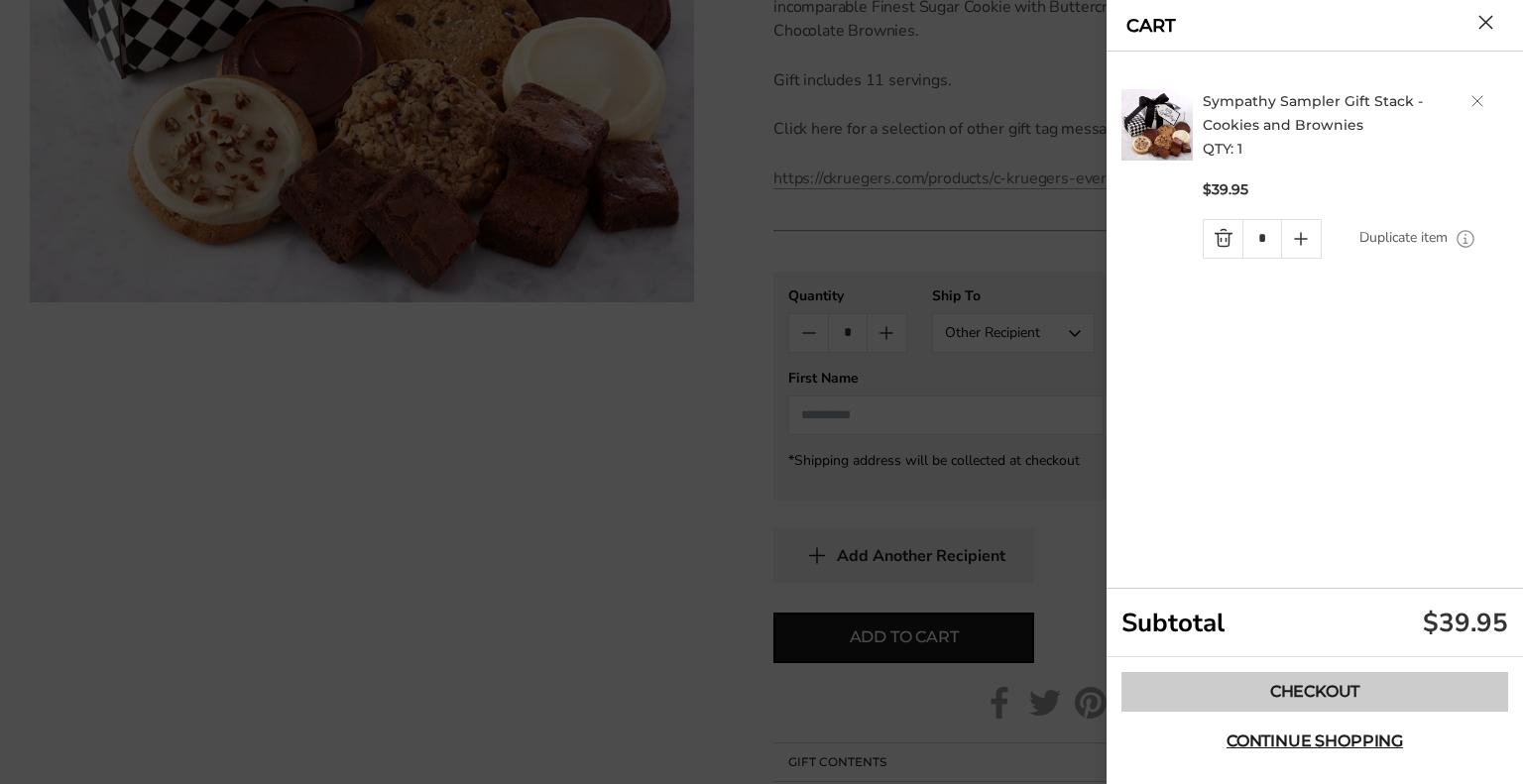 click on "Checkout" at bounding box center (1315, 692) 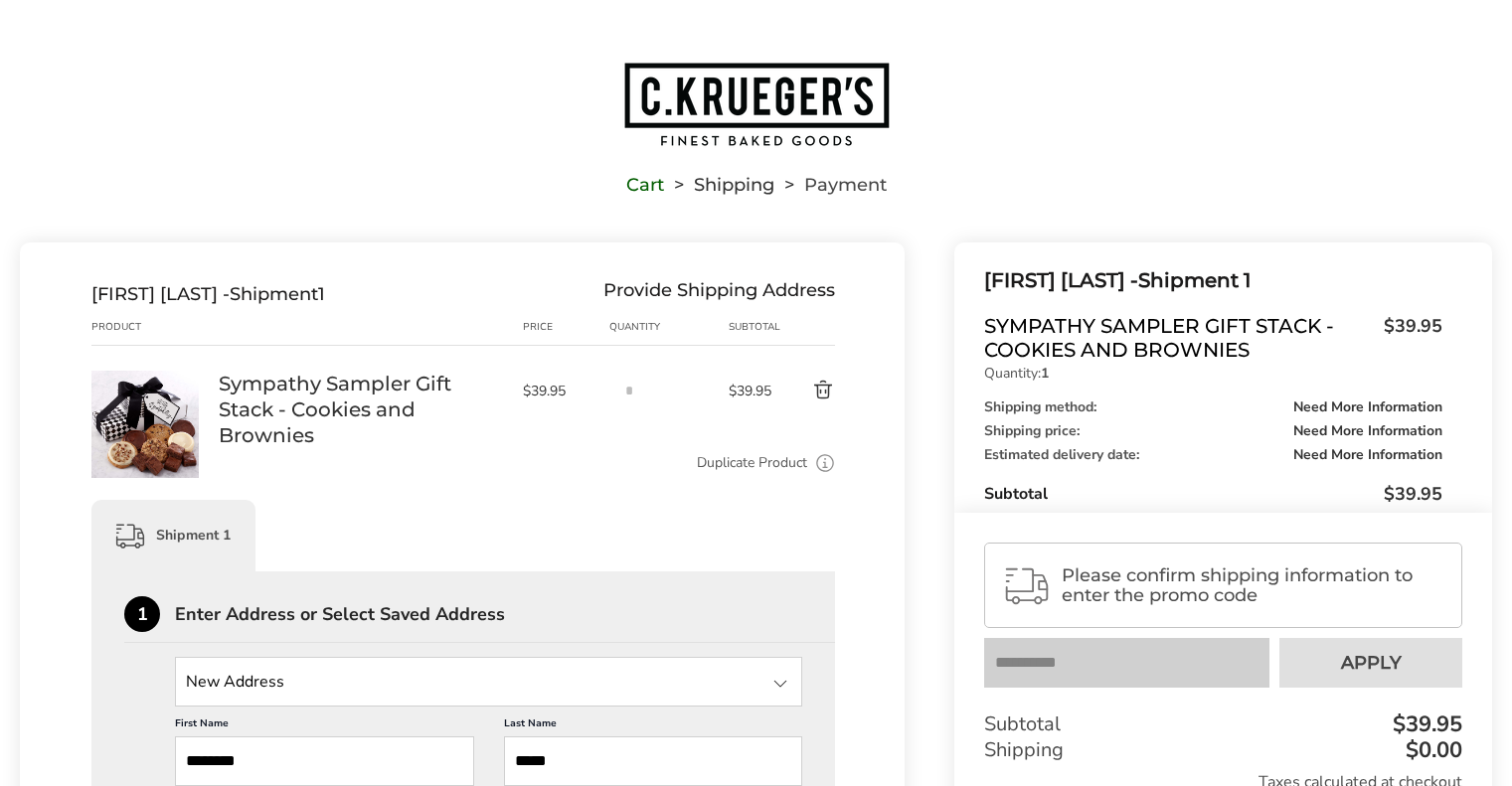 scroll, scrollTop: 0, scrollLeft: 0, axis: both 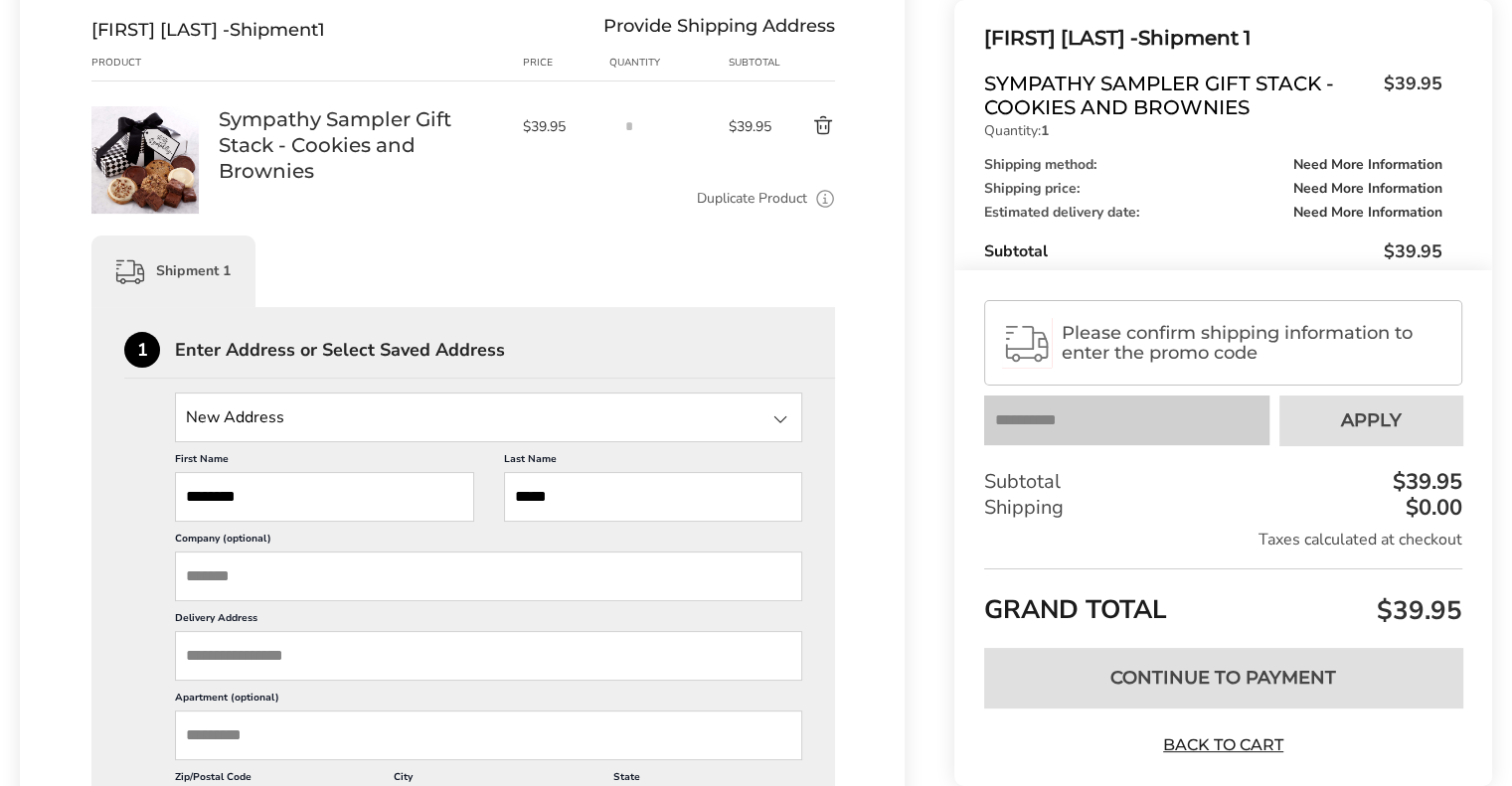 click at bounding box center (488, 417) 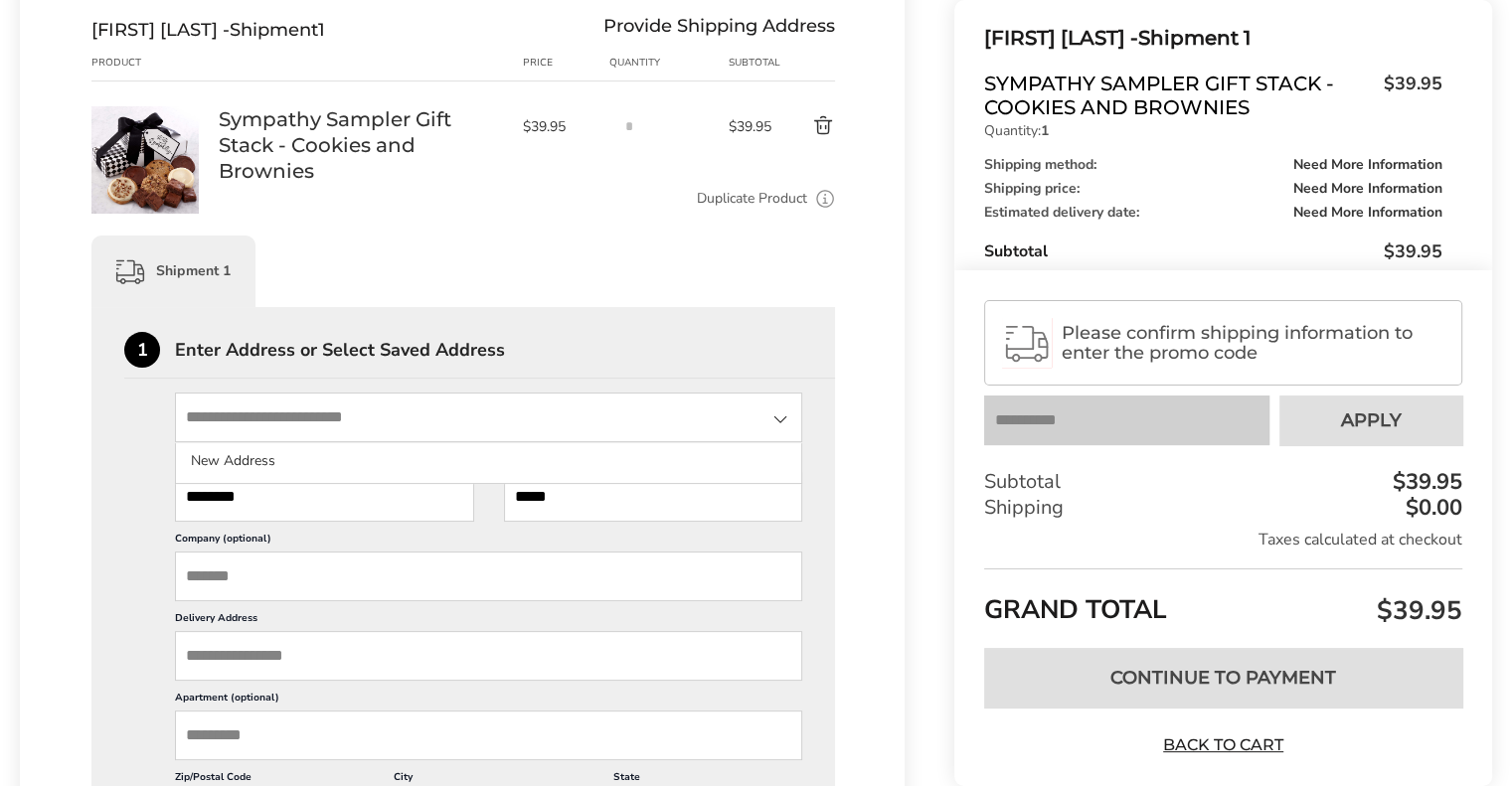 click at bounding box center [488, 417] 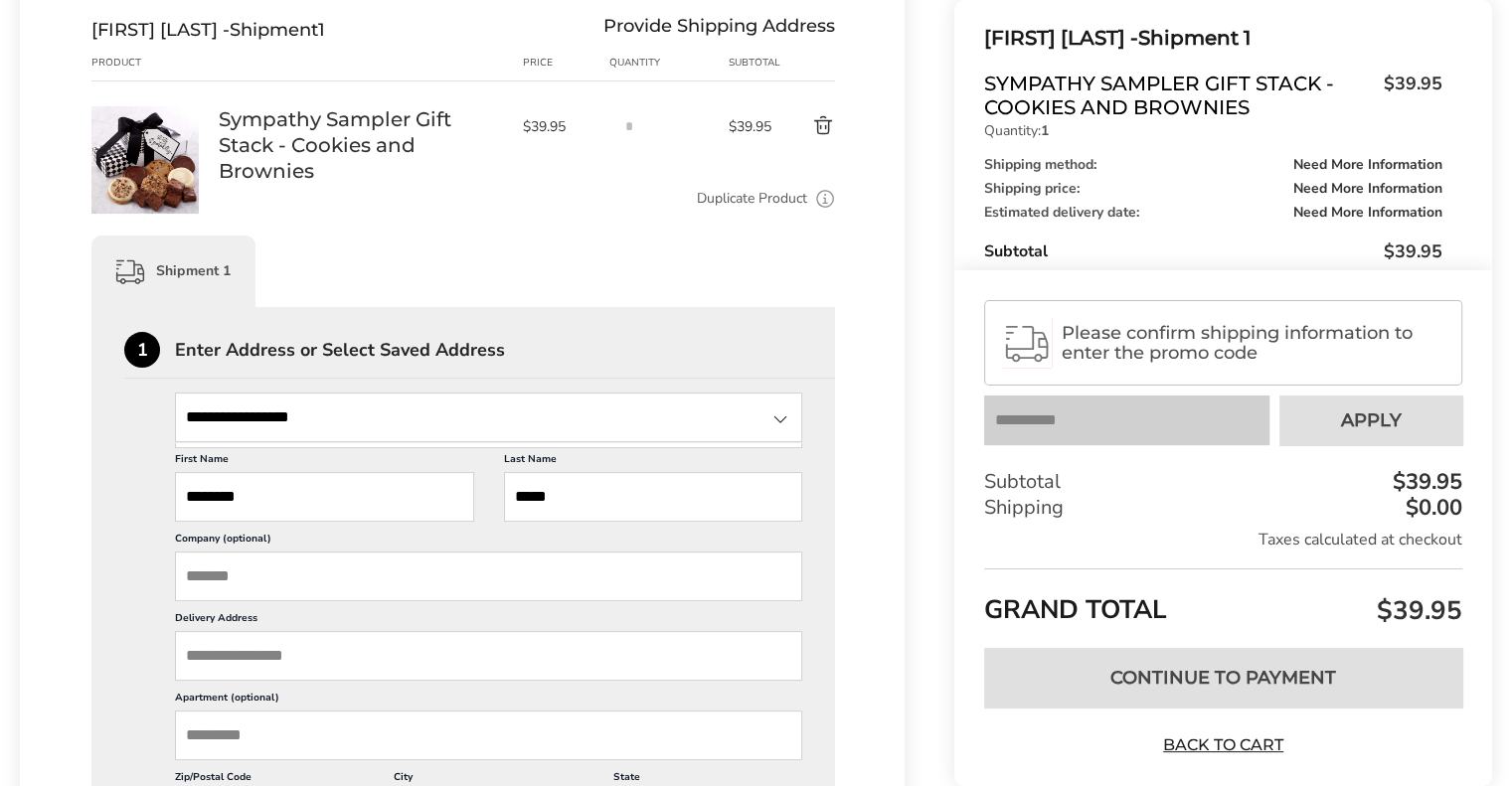 click on "**********" at bounding box center (488, 417) 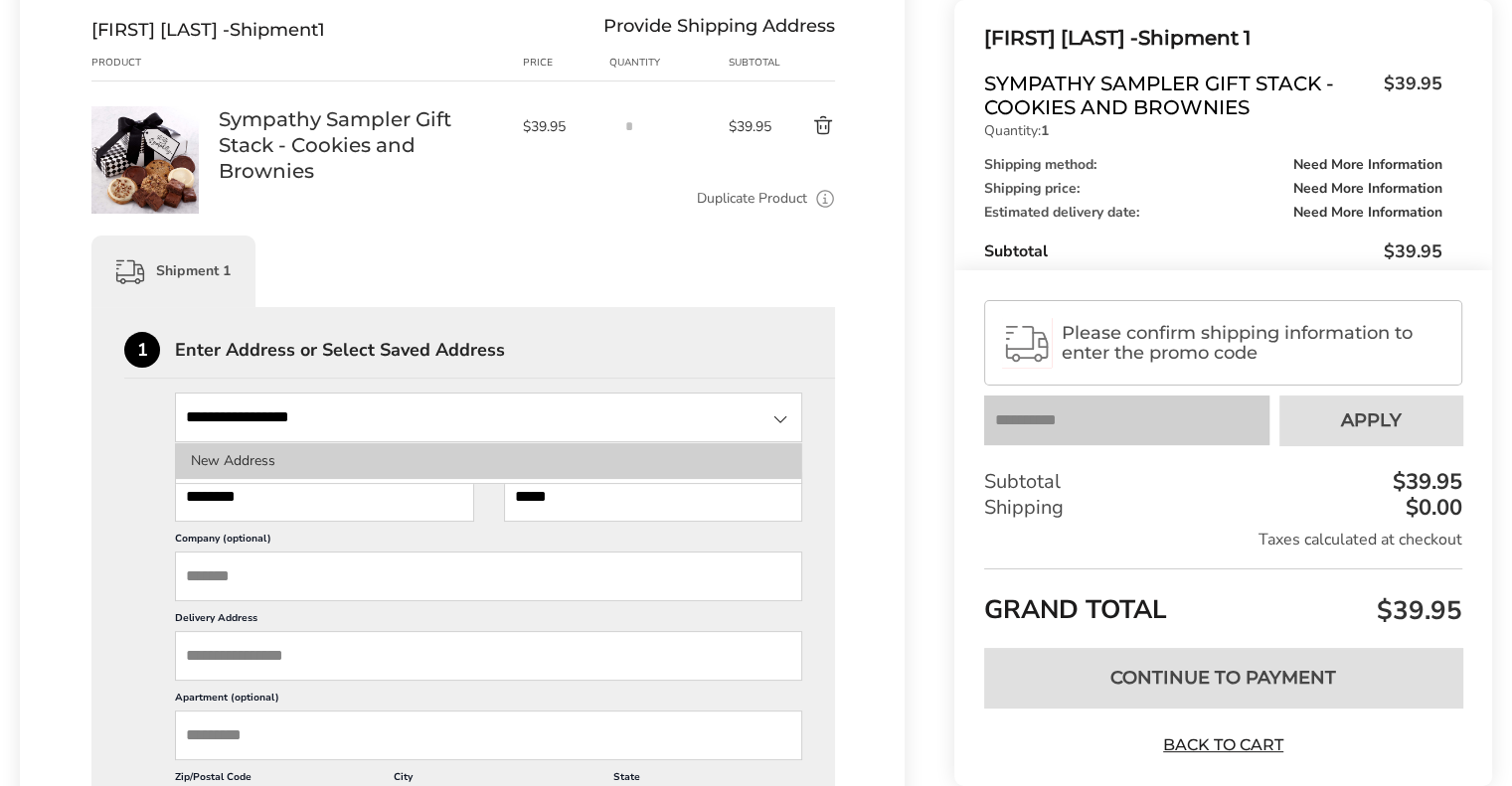 click on "New Address" 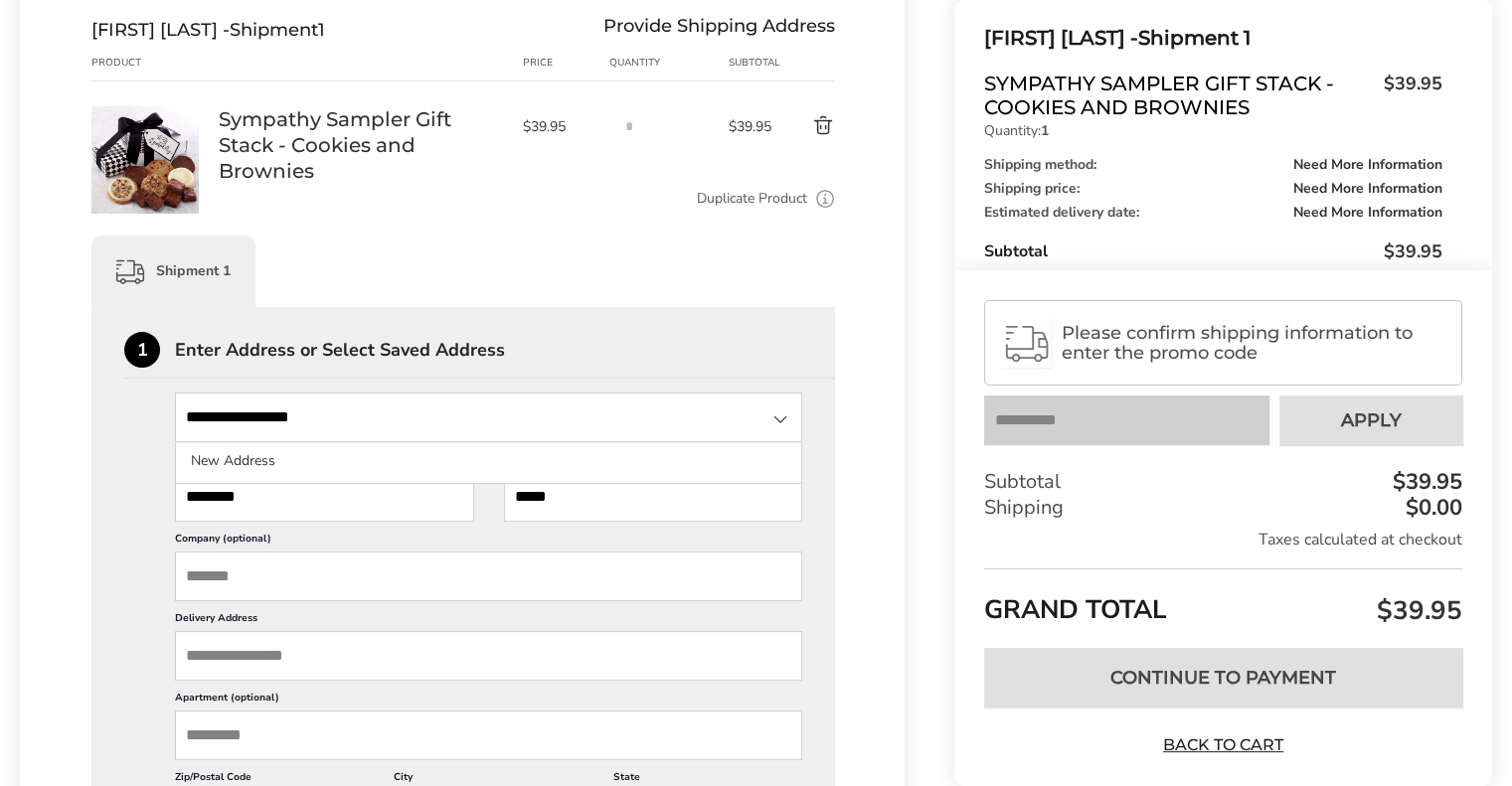click on "**********" at bounding box center (488, 417) 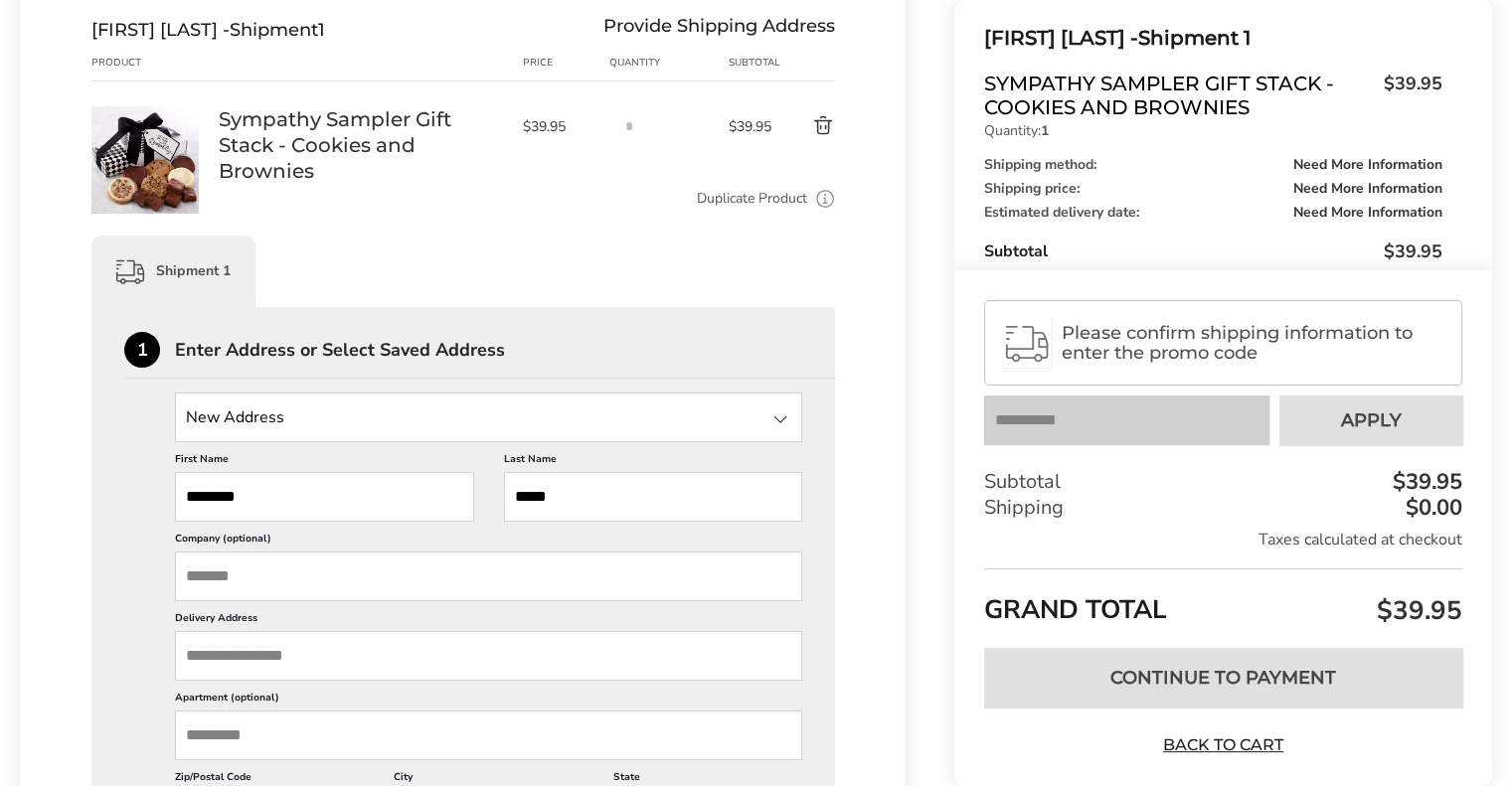 scroll, scrollTop: 952, scrollLeft: 0, axis: vertical 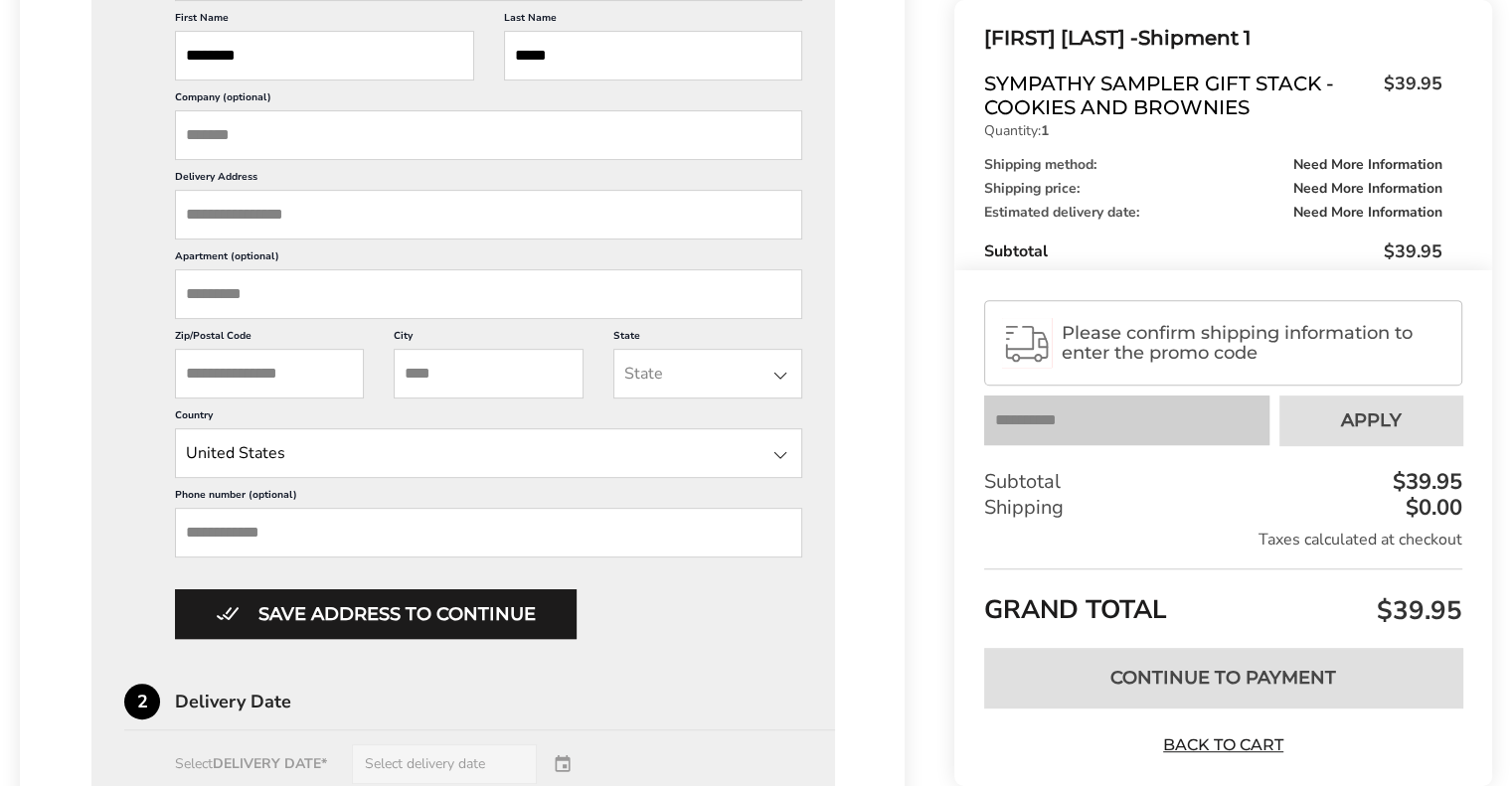 click on "Delivery Address" at bounding box center [488, 215] 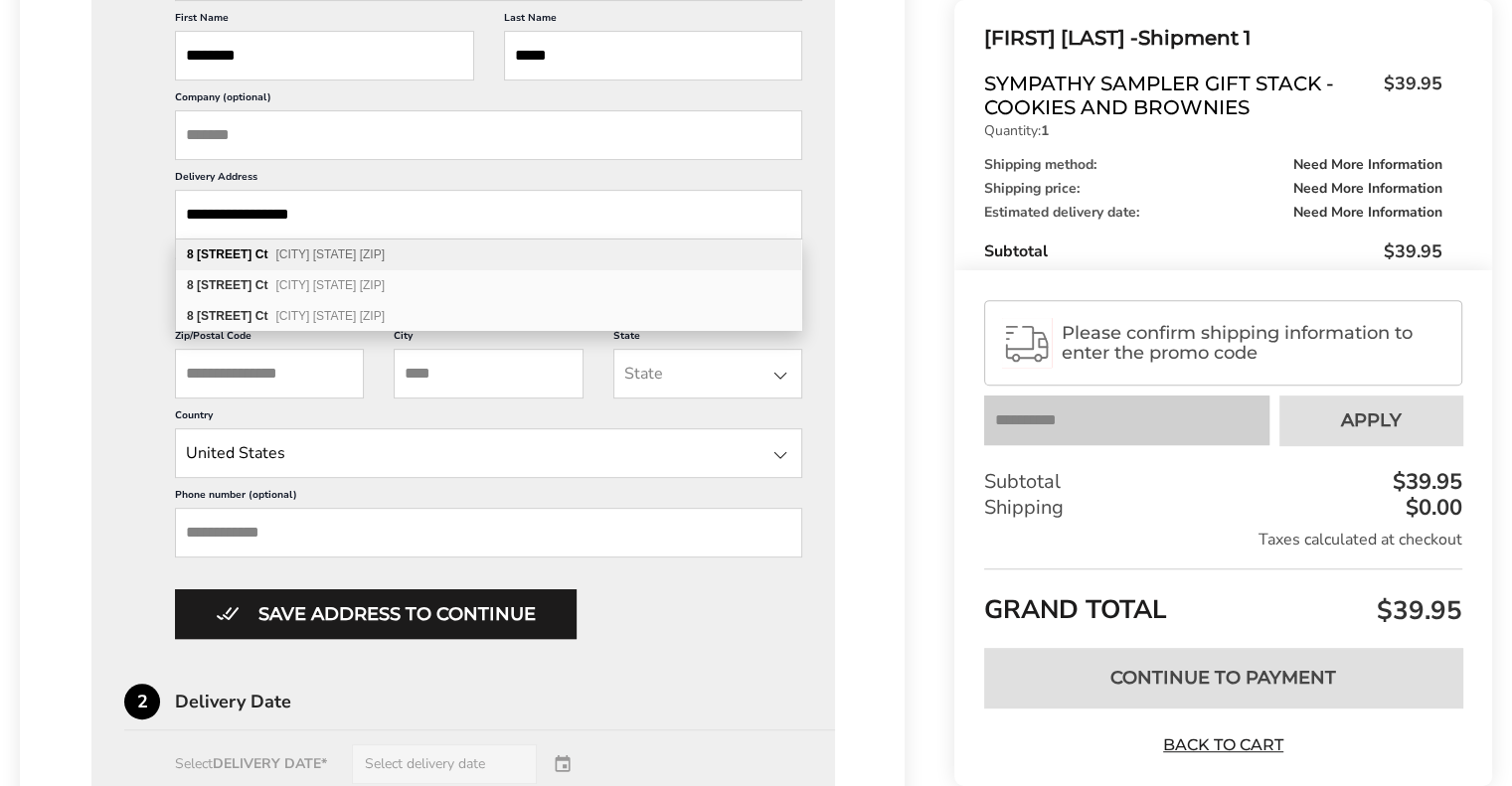 type on "**********" 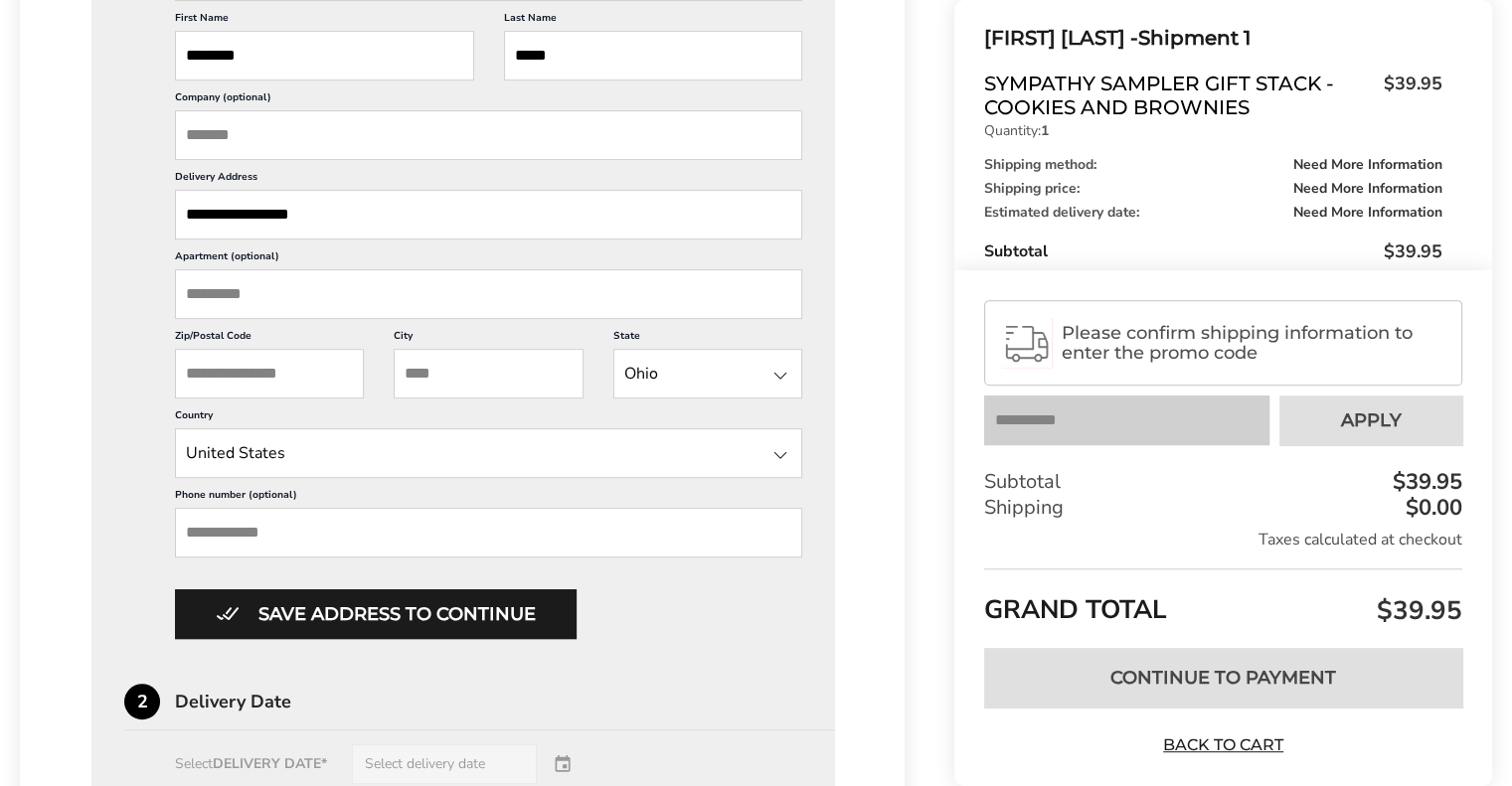 click on "Phone number (optional)" at bounding box center (488, 533) 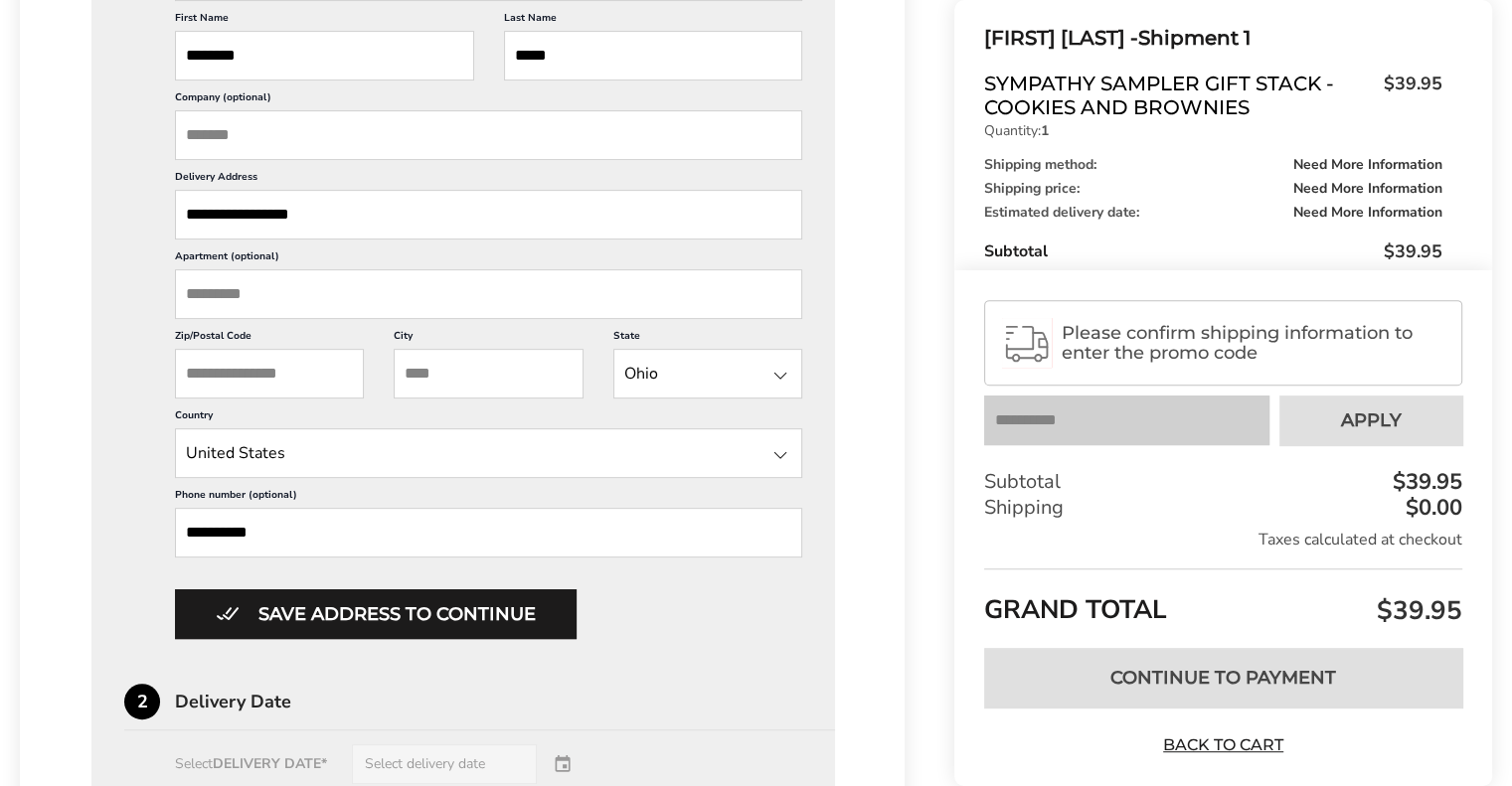 scroll, scrollTop: 588, scrollLeft: 0, axis: vertical 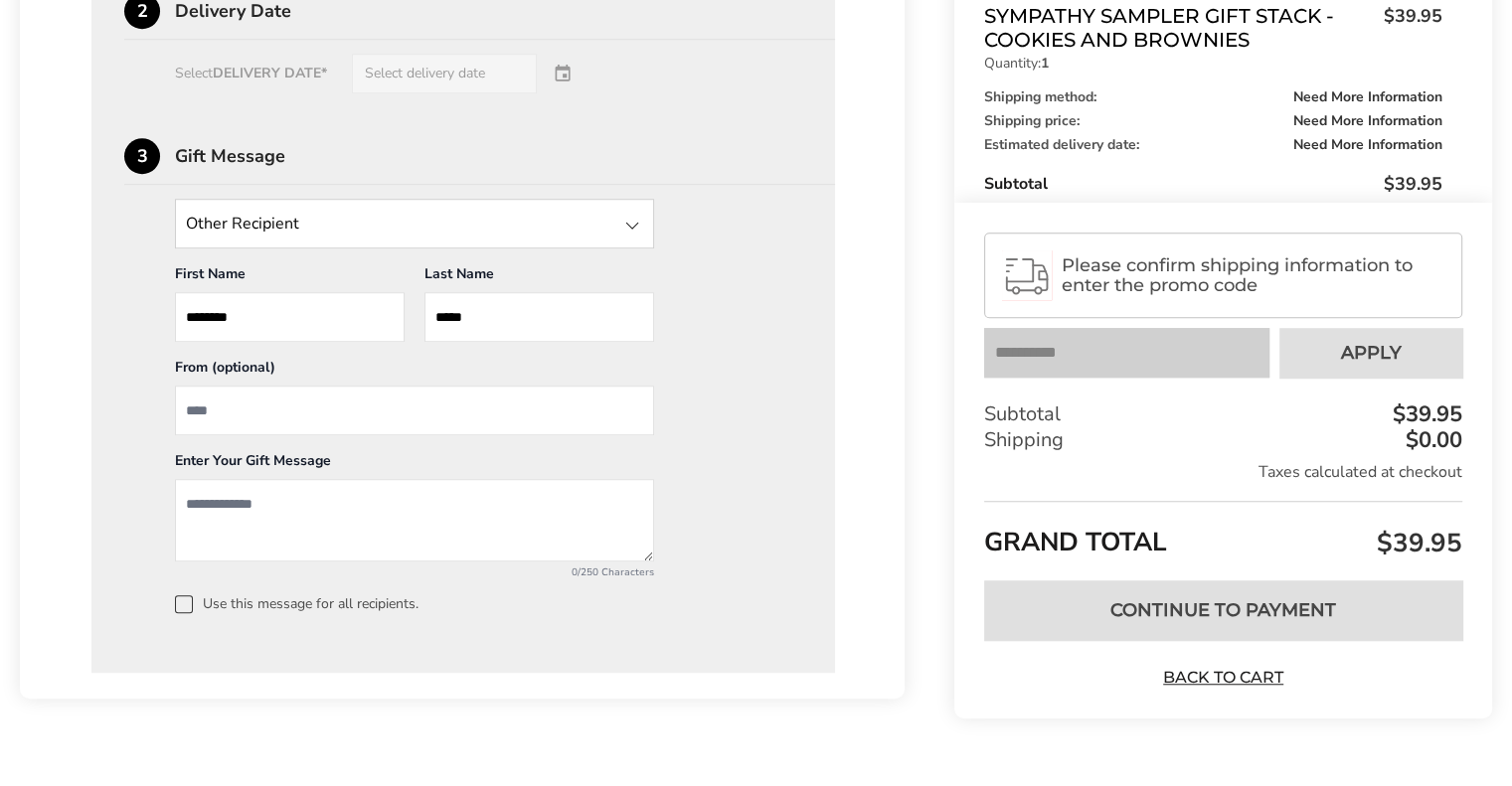 type on "**********" 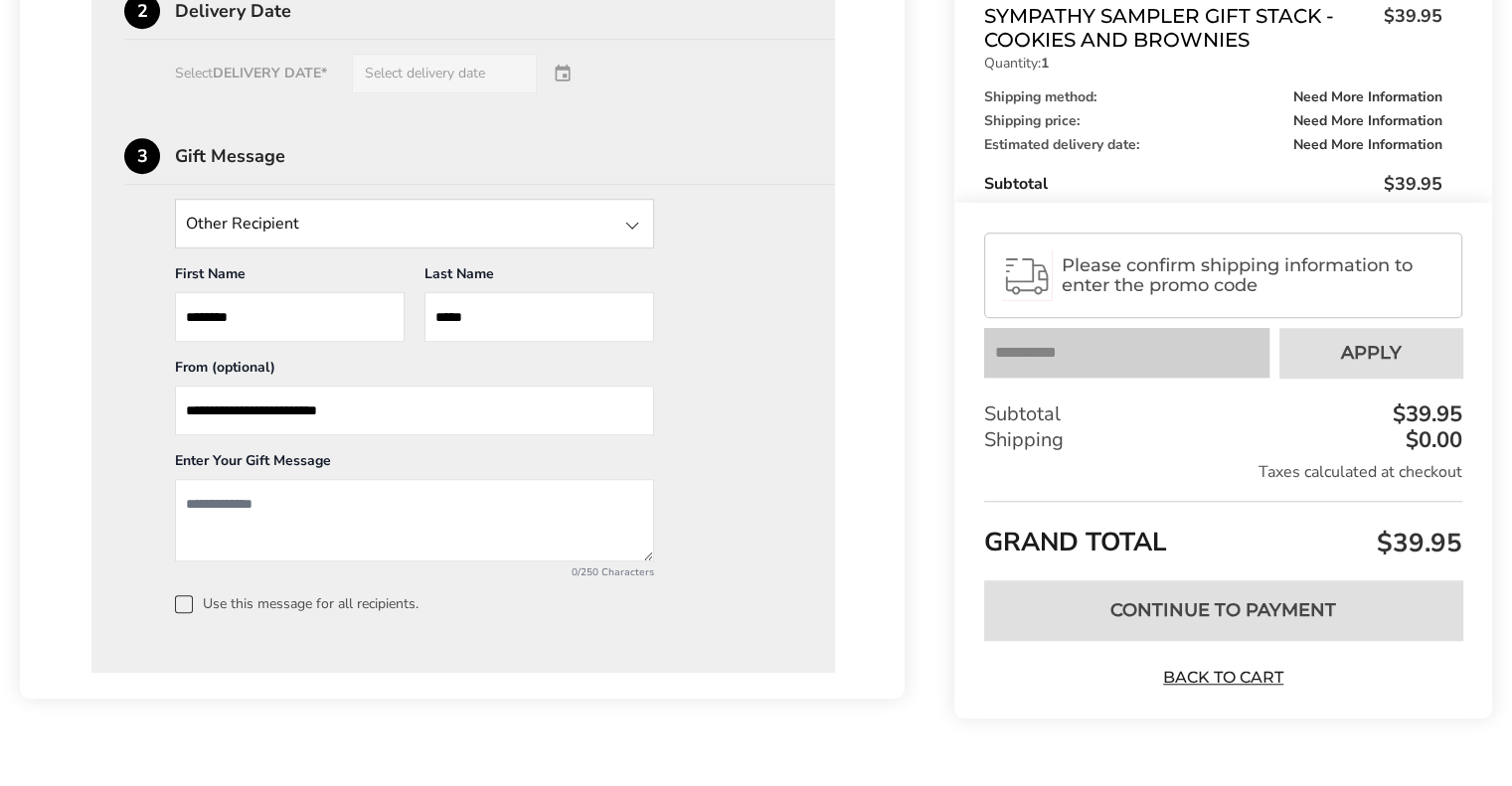 type on "**********" 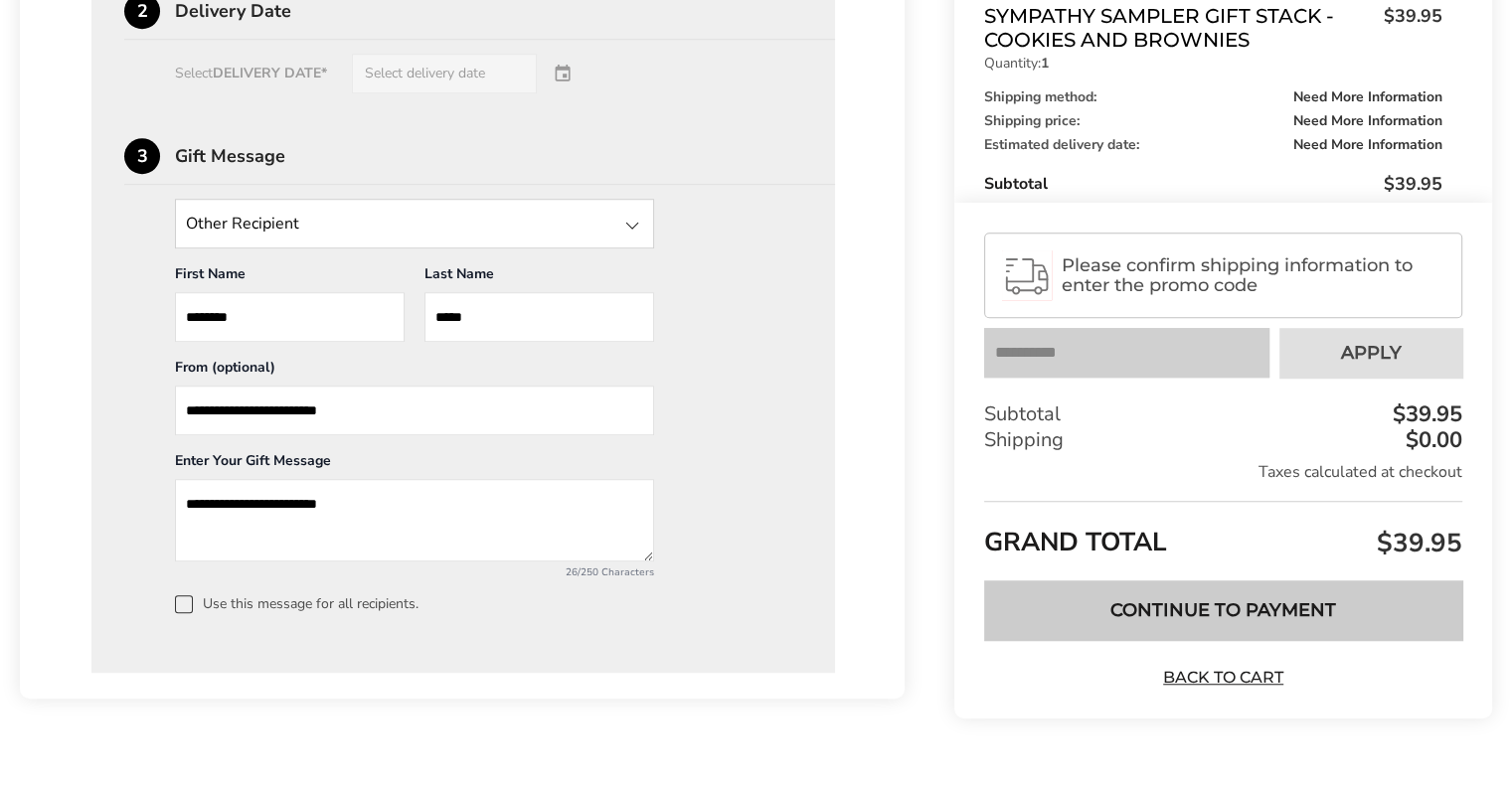 type on "**********" 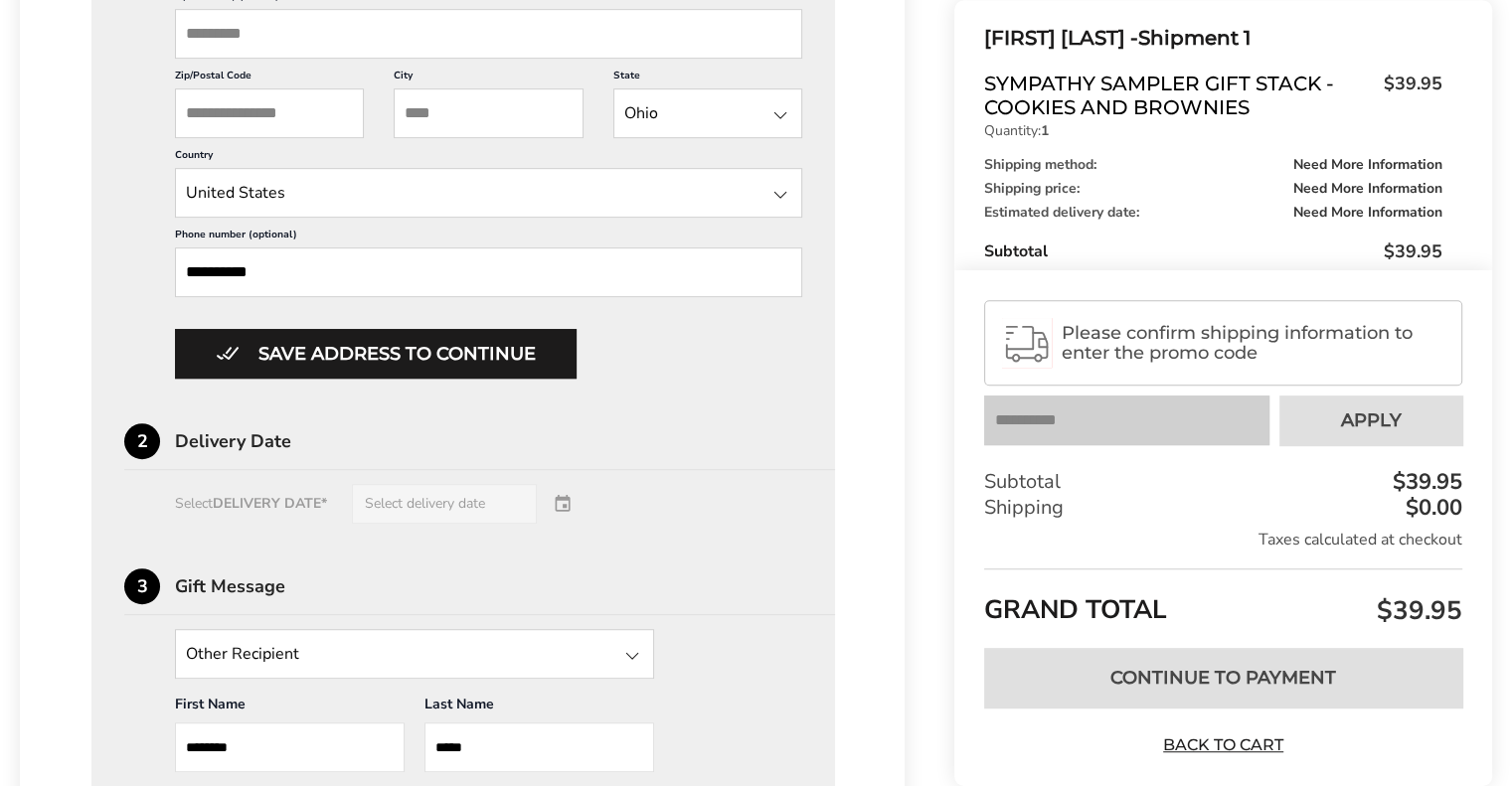 scroll, scrollTop: 1432, scrollLeft: 0, axis: vertical 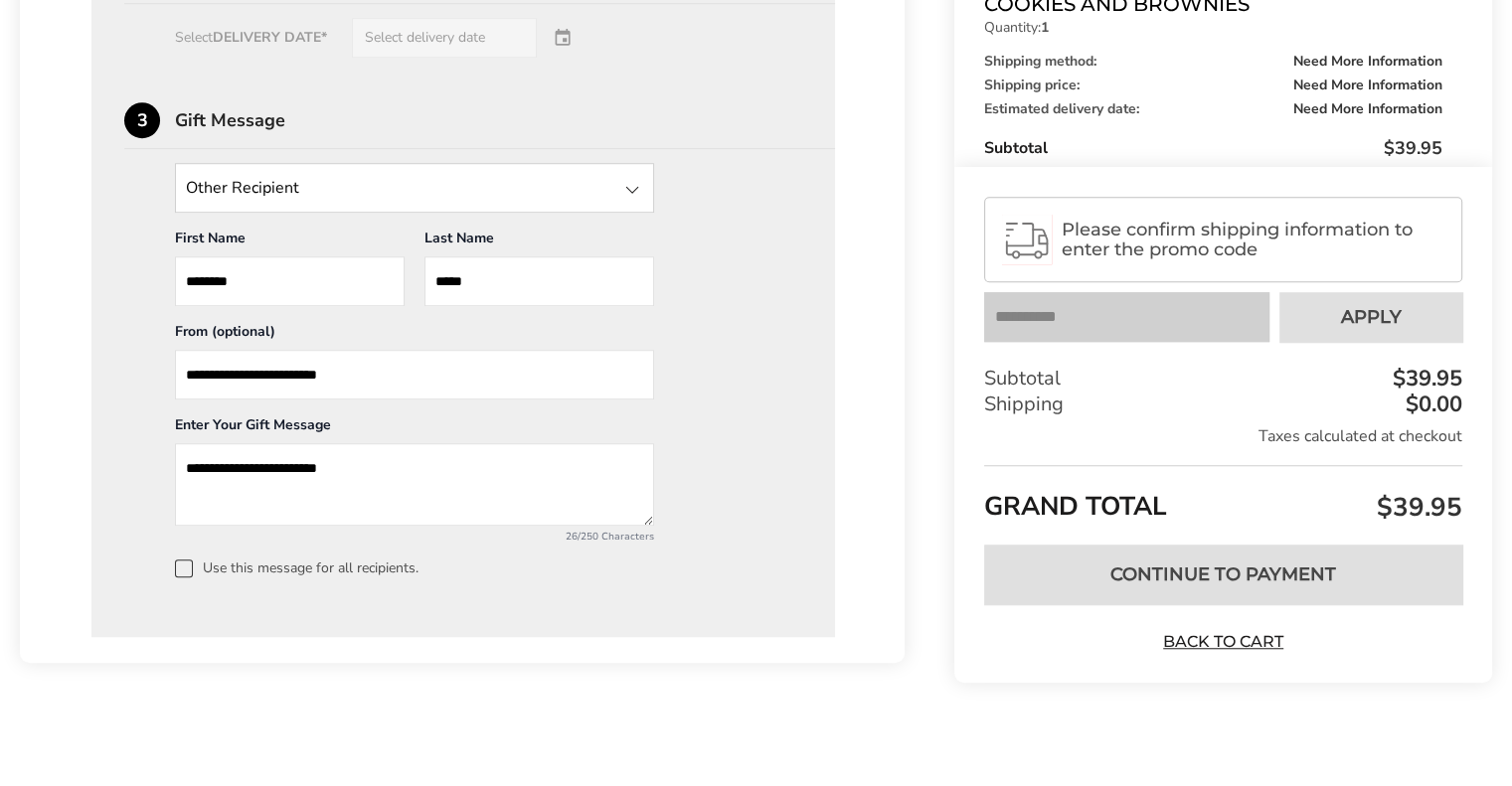 click on "**********" at bounding box center (463, -112) 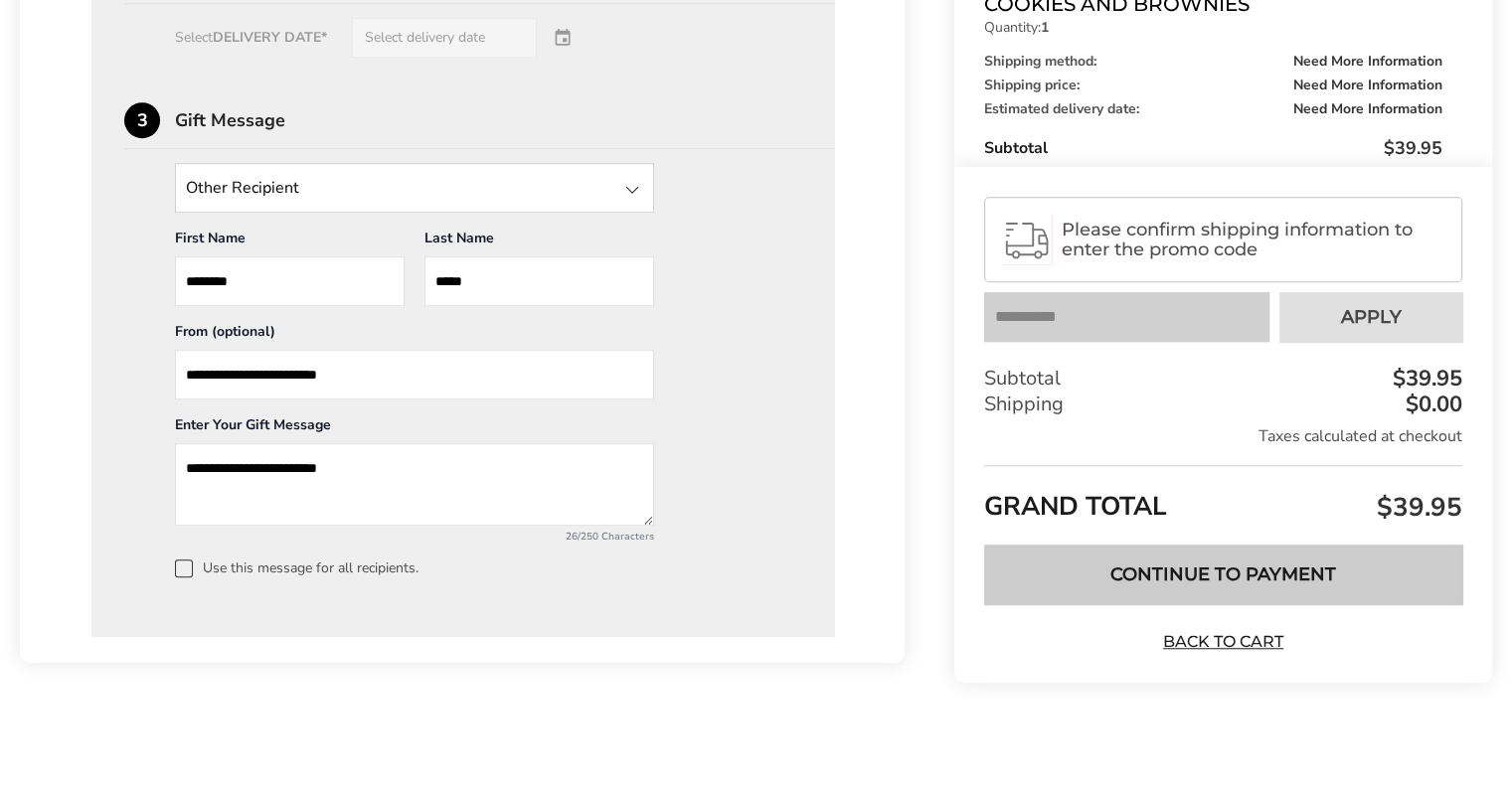 scroll, scrollTop: 744, scrollLeft: 0, axis: vertical 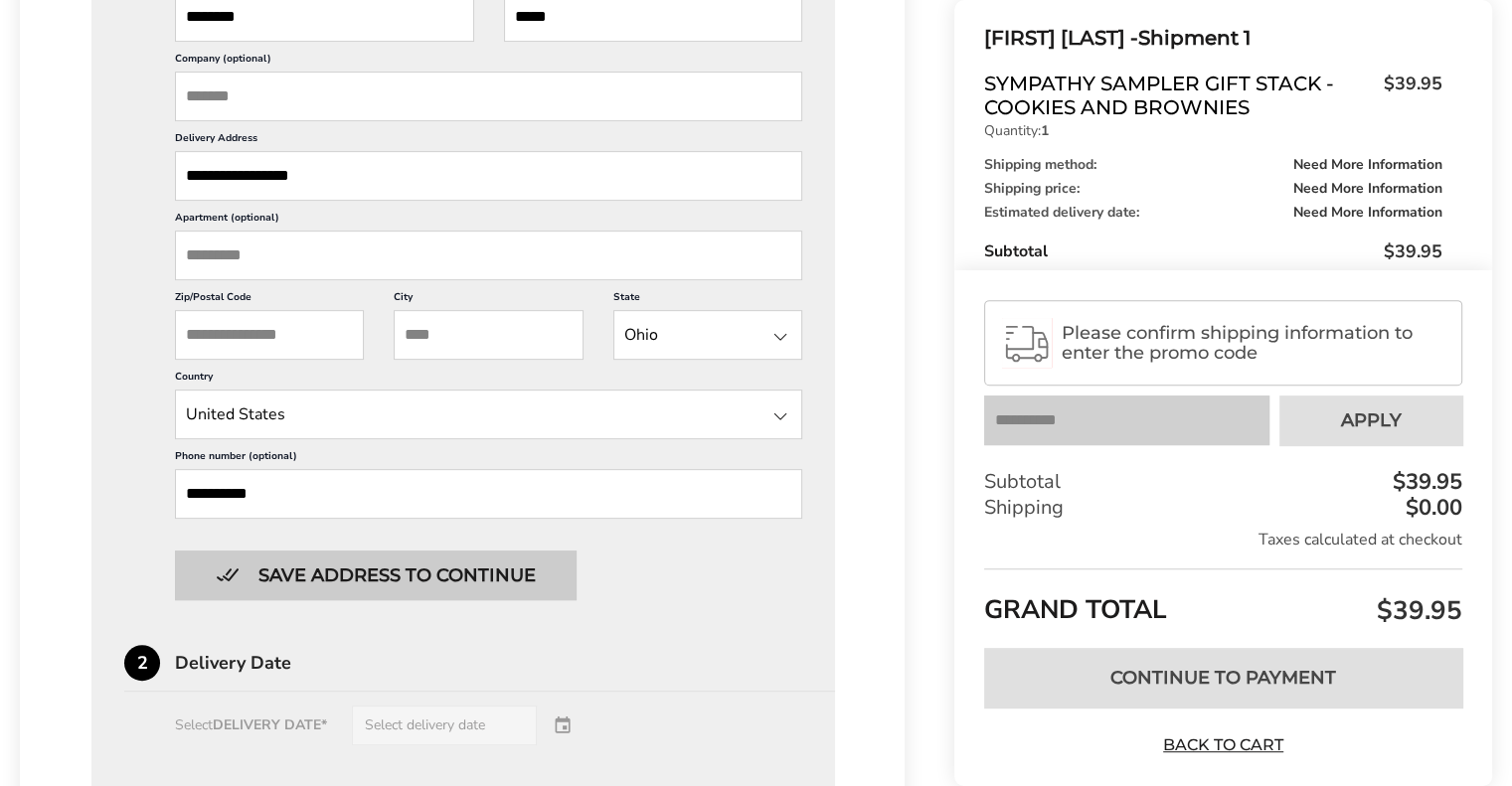 click on "Save address to continue" at bounding box center [376, 575] 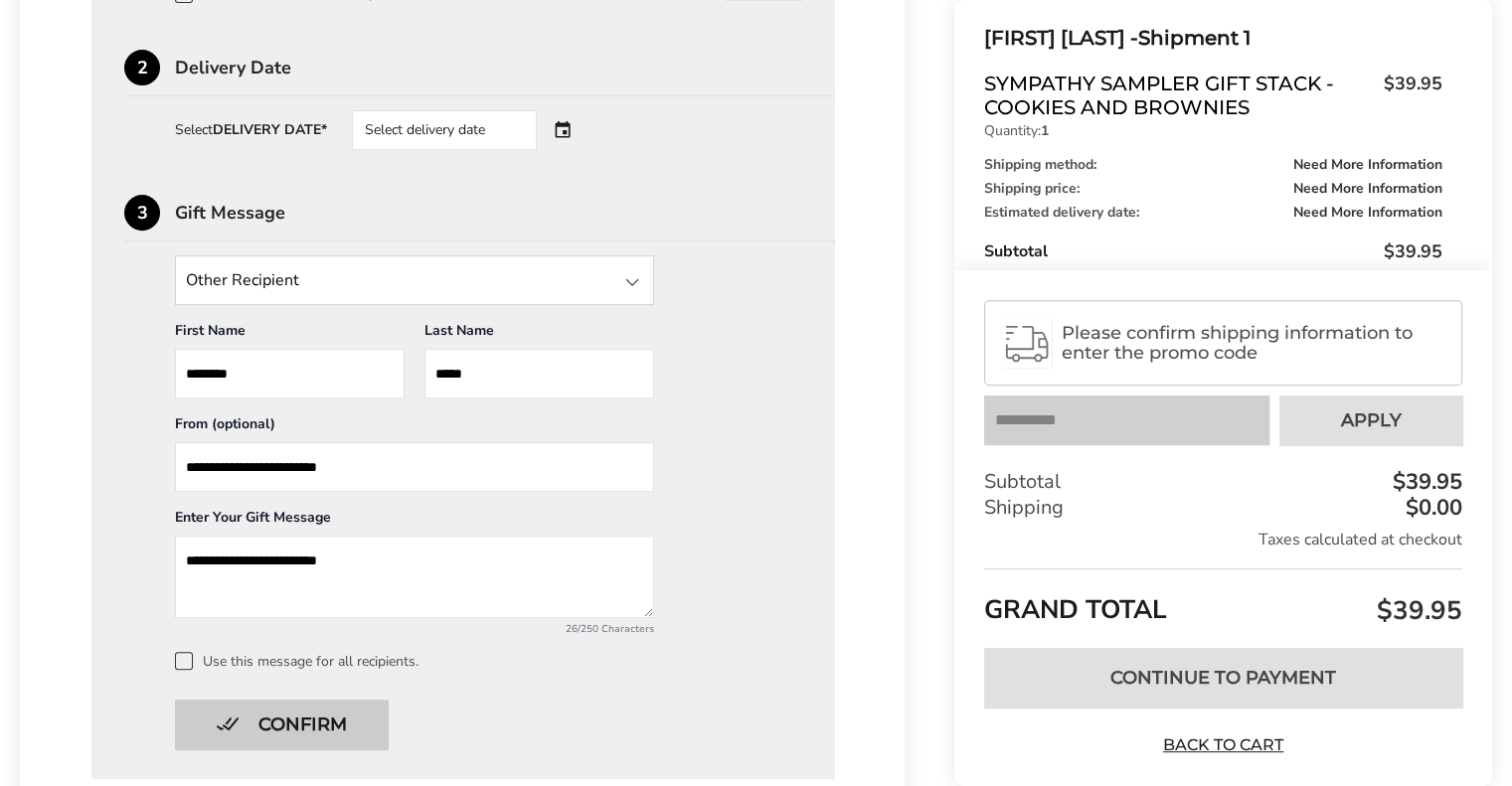 click on "Confirm" at bounding box center [281, 724] 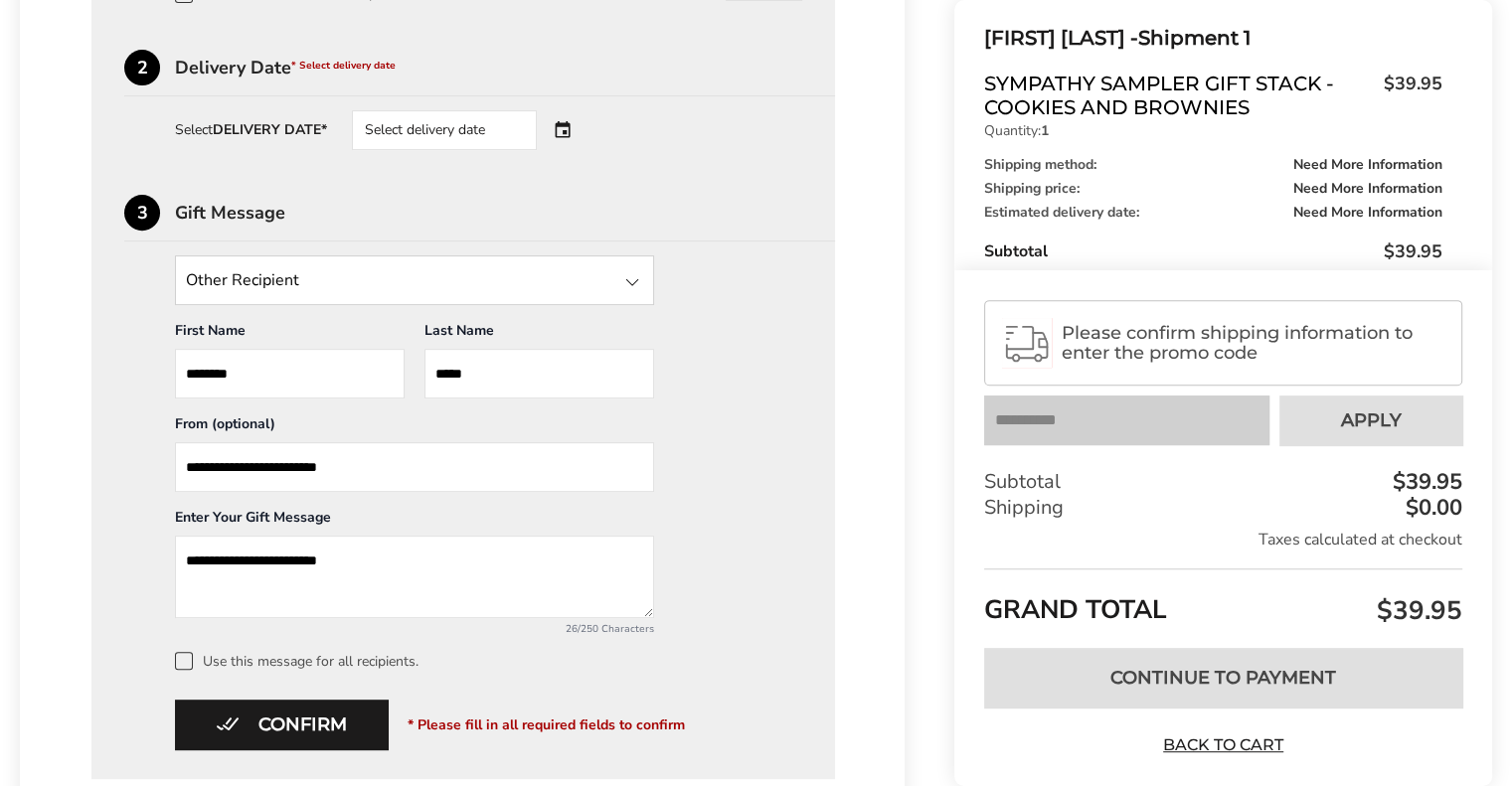 click on "Select delivery date" at bounding box center (444, 130) 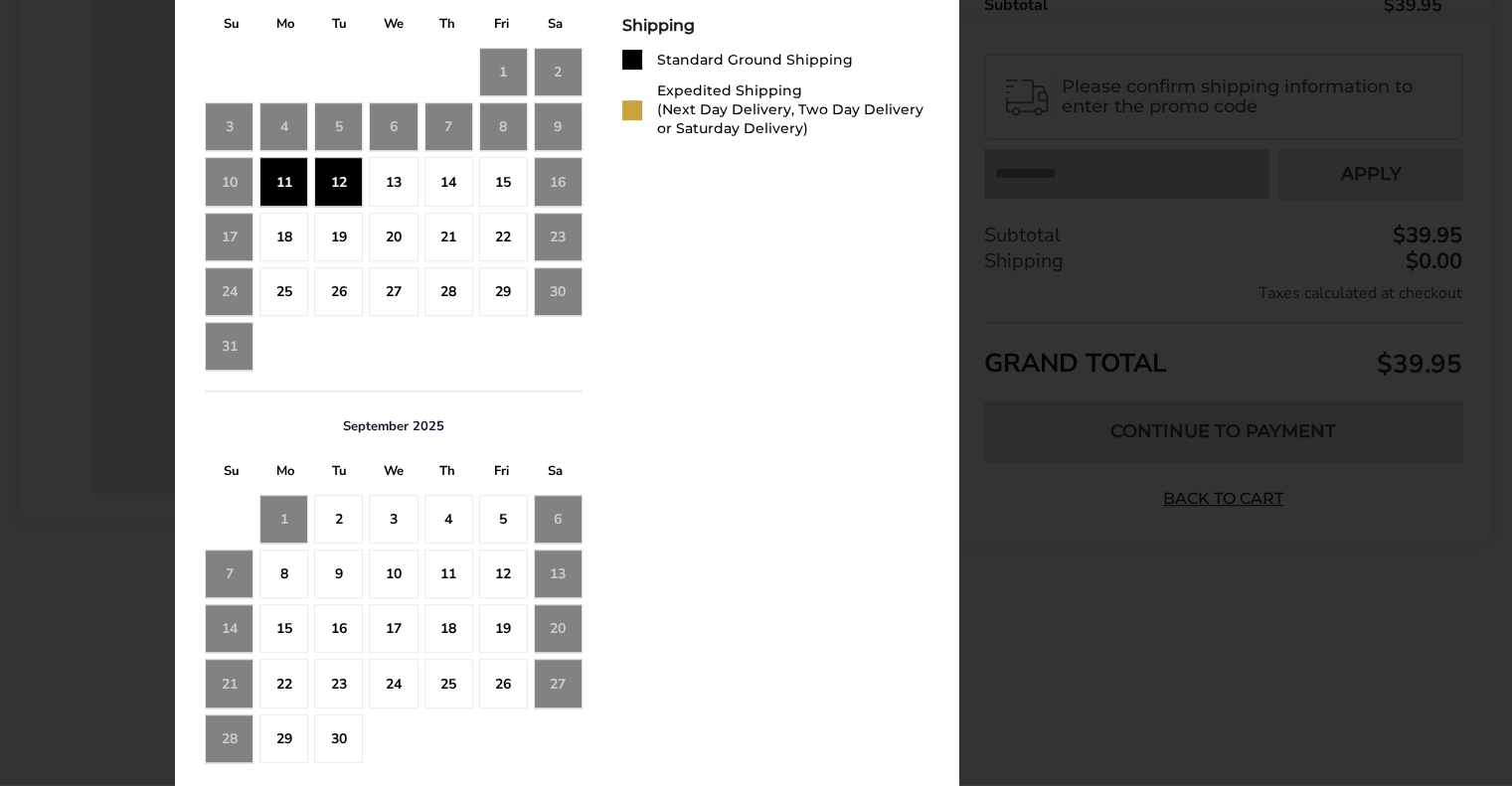 scroll, scrollTop: 1053, scrollLeft: 0, axis: vertical 